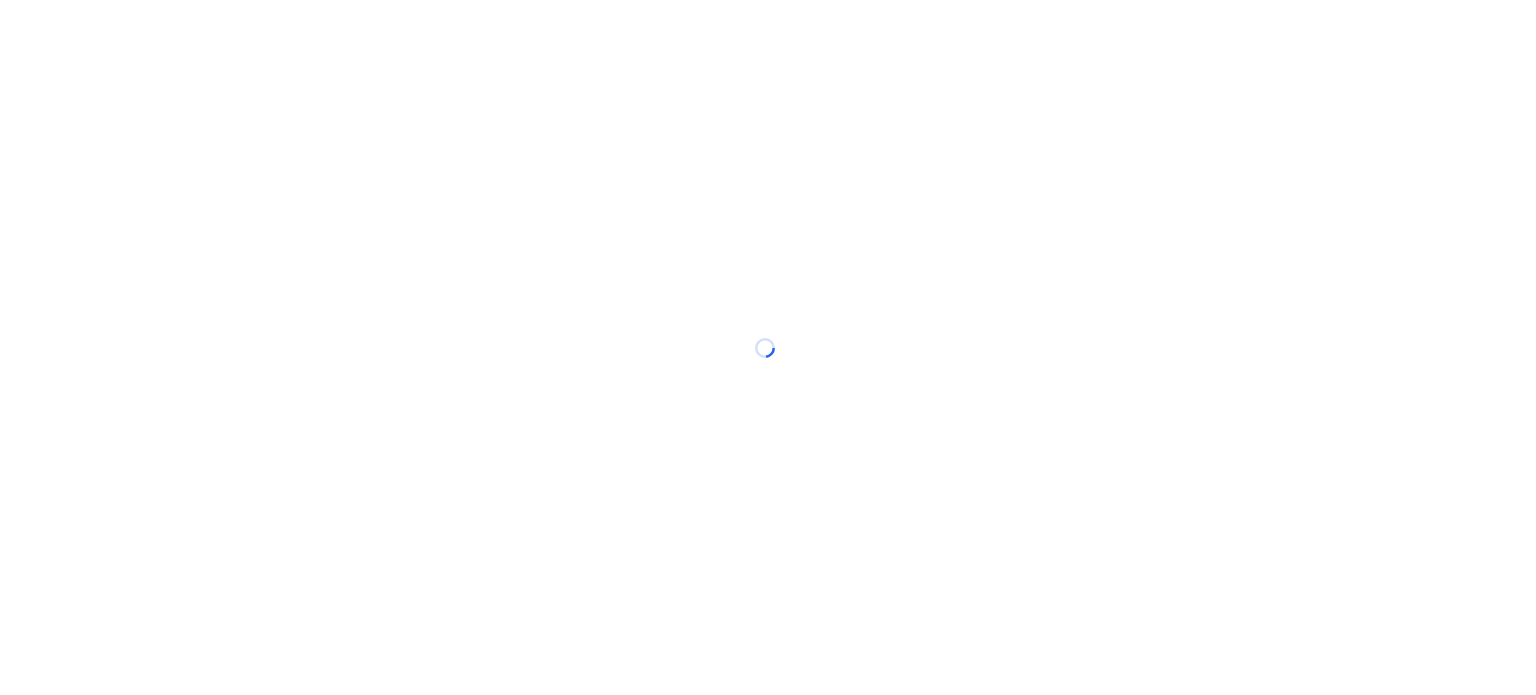 scroll, scrollTop: 0, scrollLeft: 0, axis: both 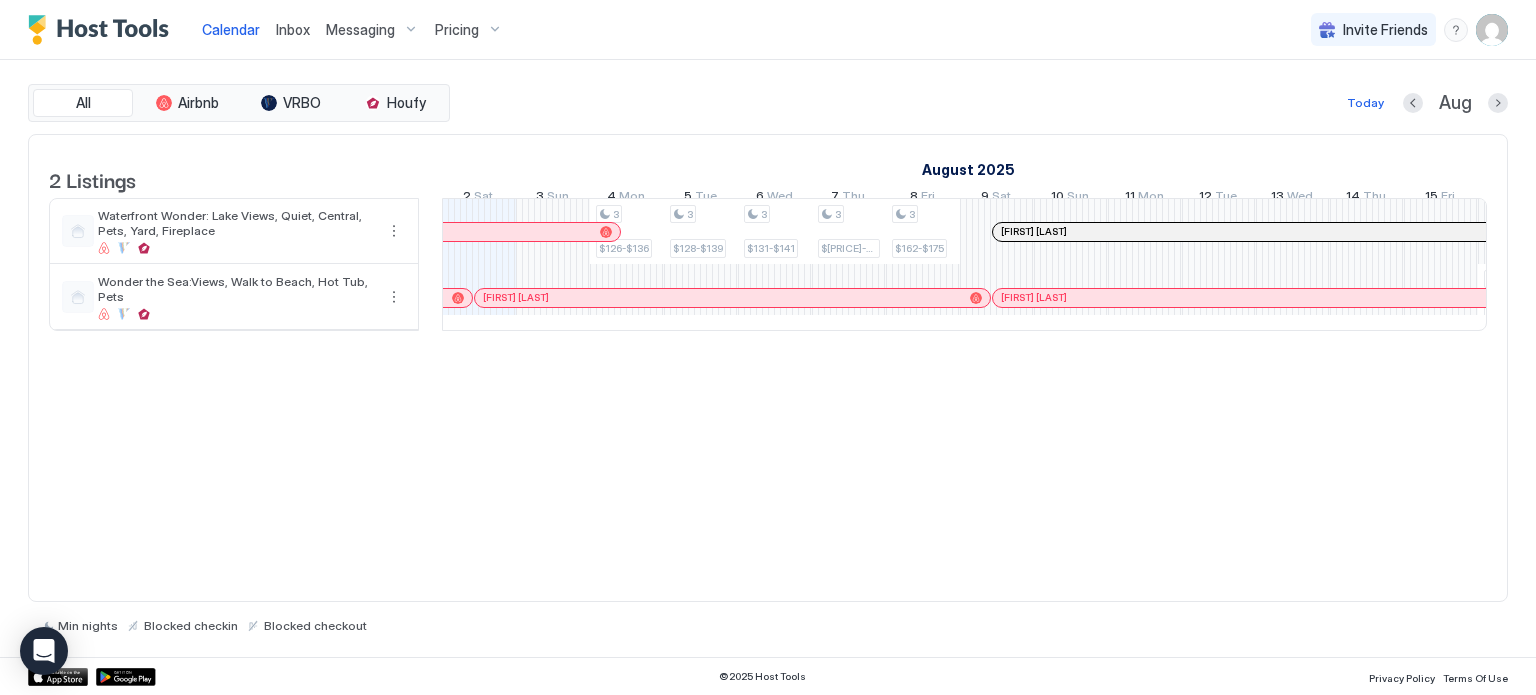 click on "Pricing" at bounding box center [457, 30] 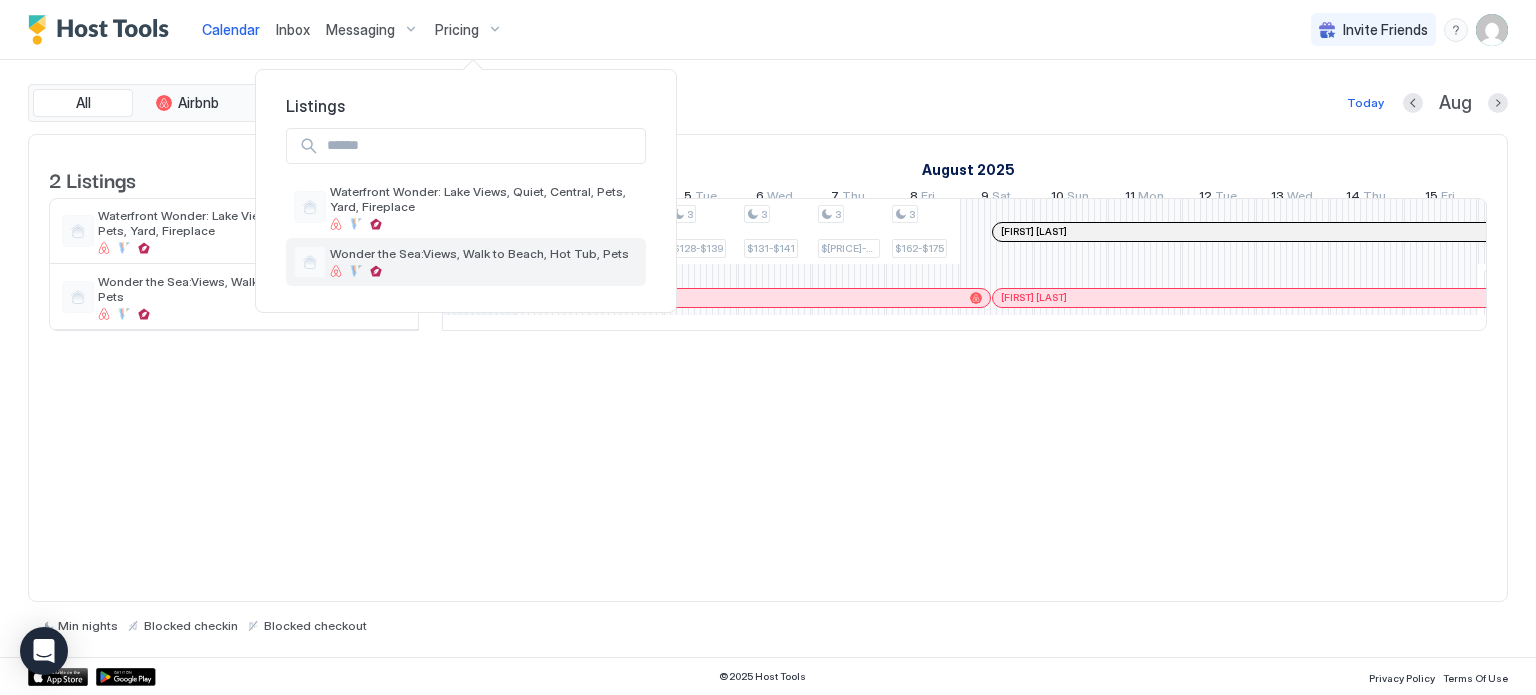 click on "Wonder the Sea:Views, Walk to Beach, Hot Tub, Pets" at bounding box center (479, 253) 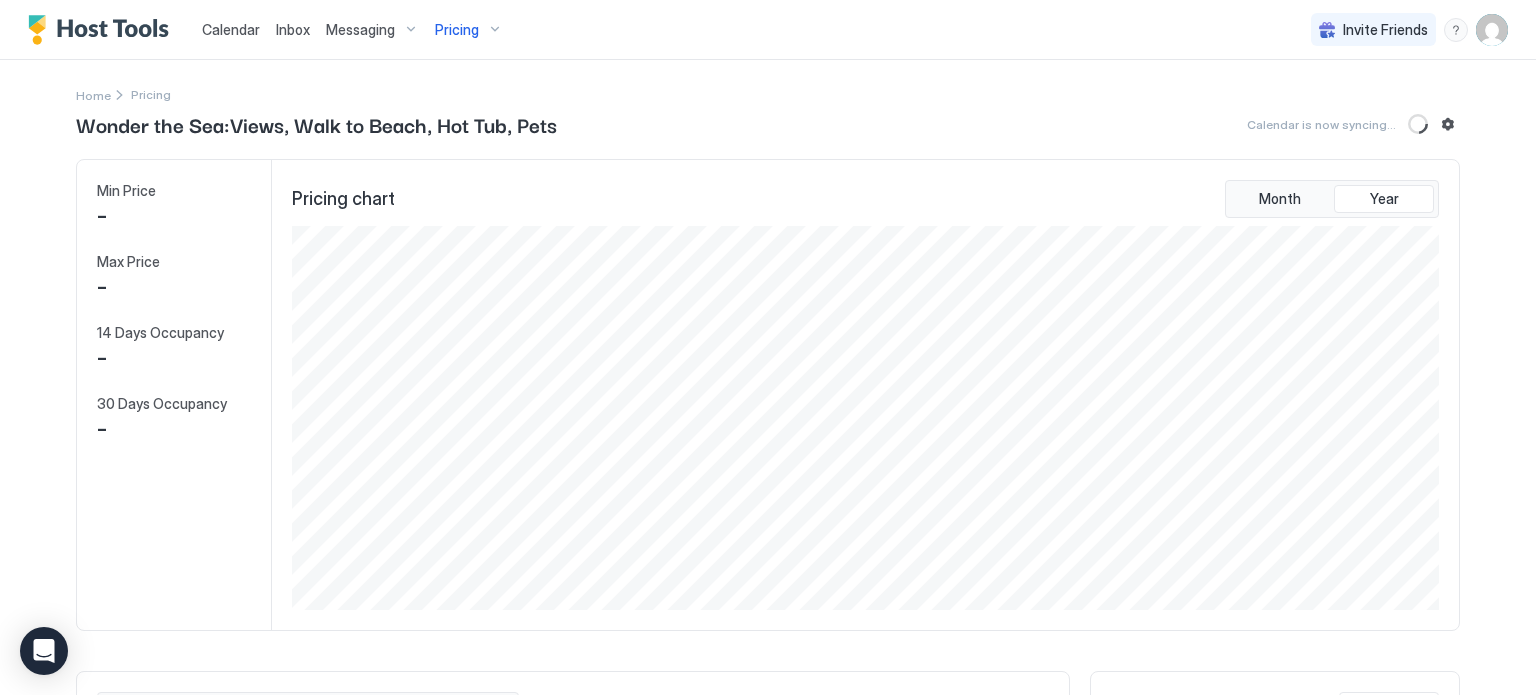 scroll, scrollTop: 999616, scrollLeft: 998848, axis: both 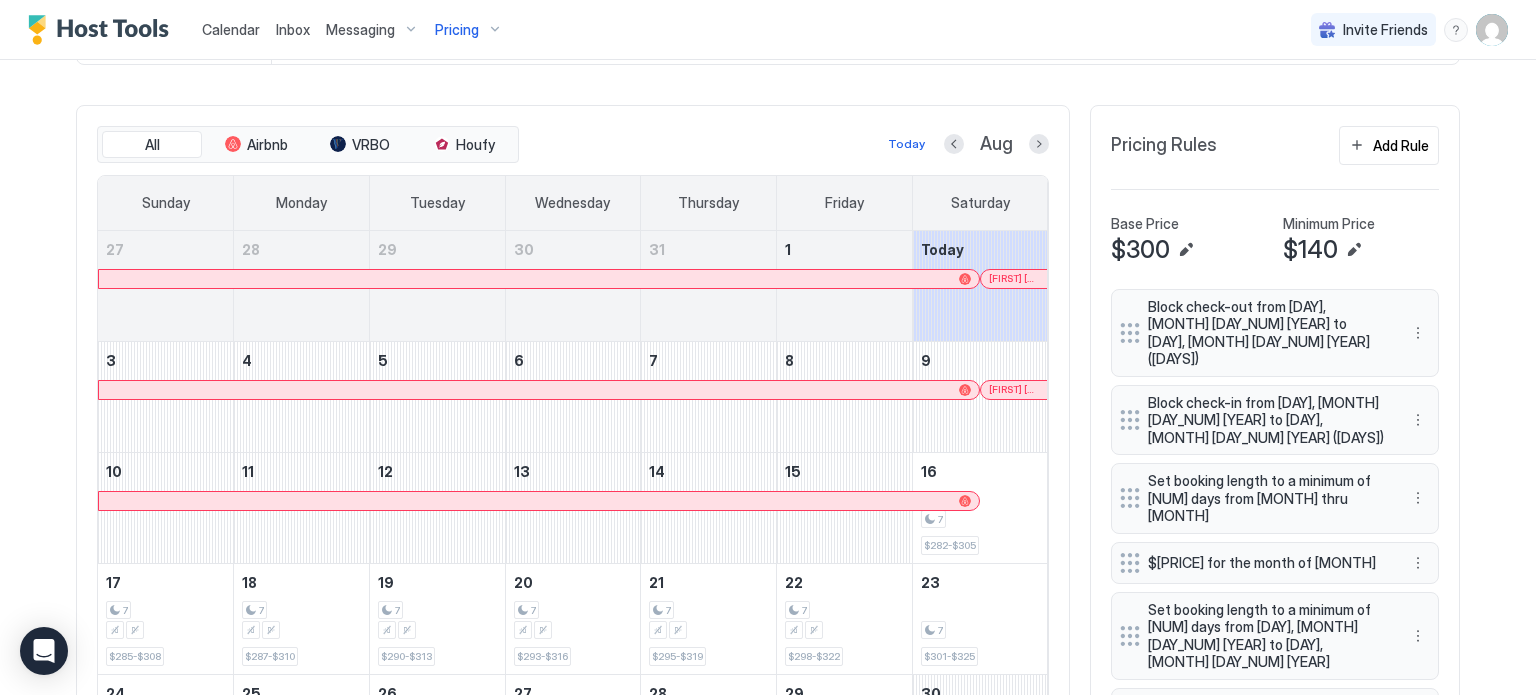 click on "Add Rule" at bounding box center [1401, 145] 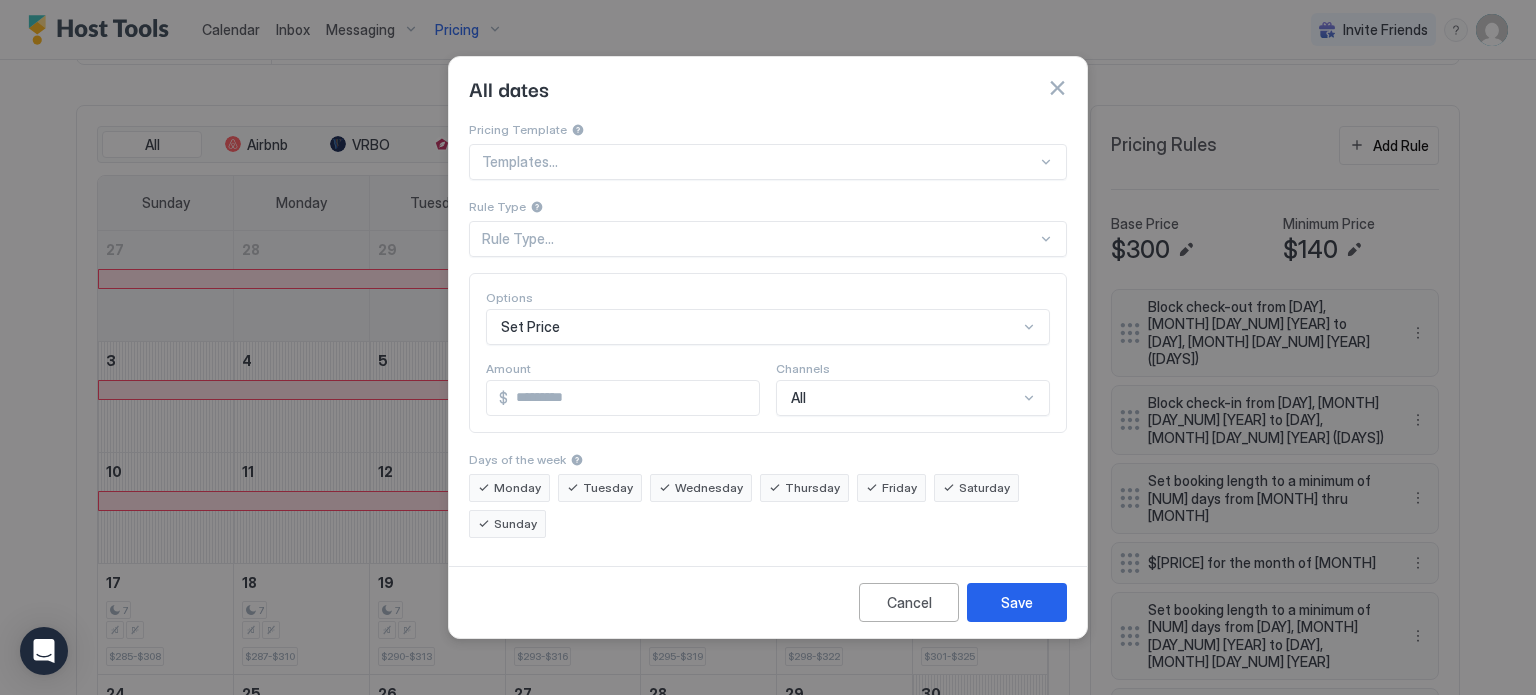 click at bounding box center [759, 162] 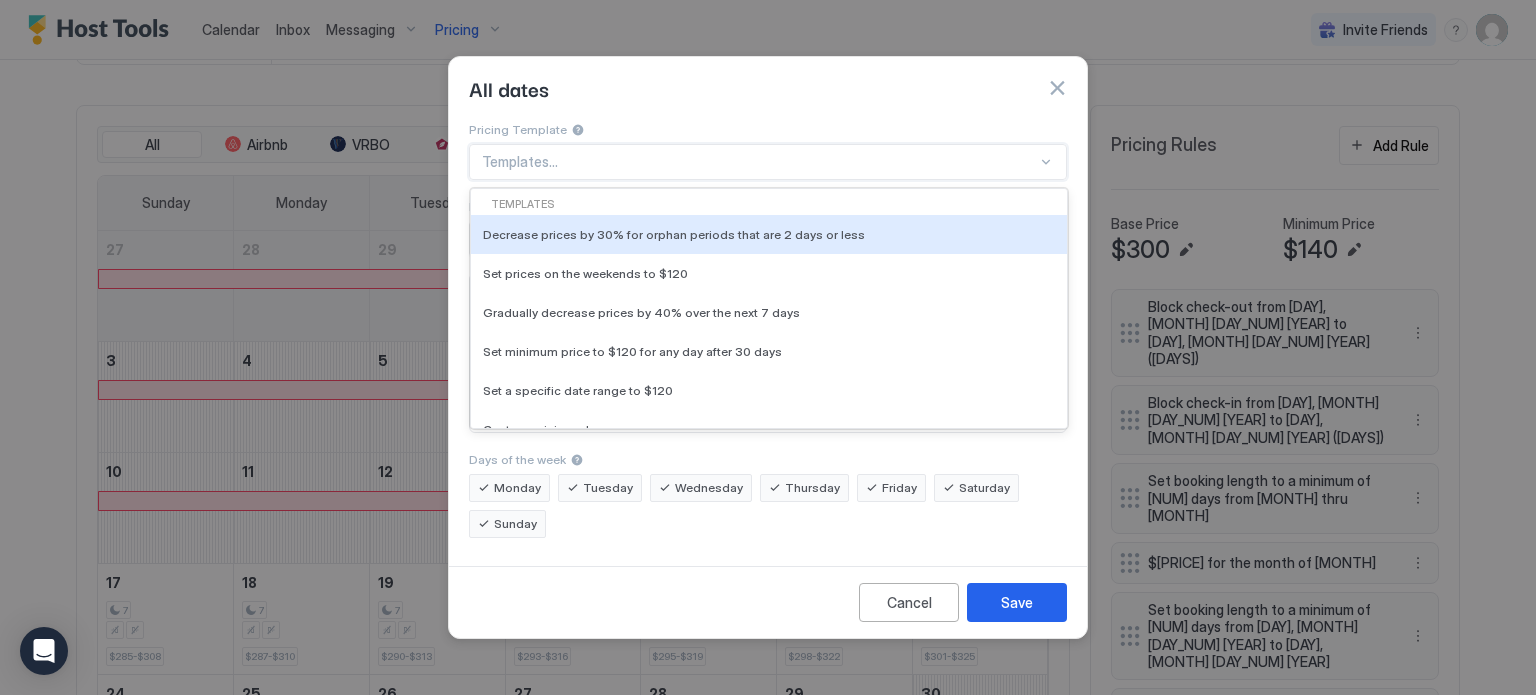 click at bounding box center [759, 162] 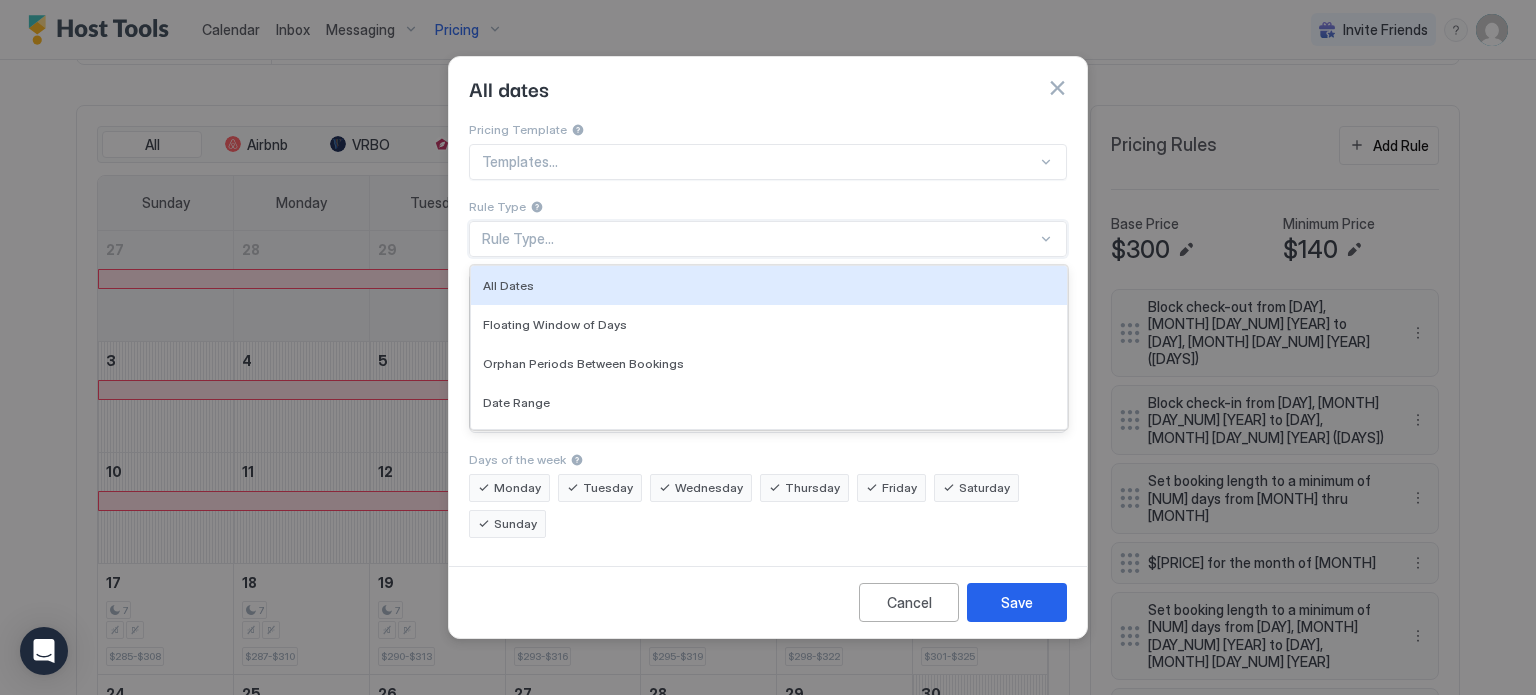 click on "Rule Type..." at bounding box center (759, 239) 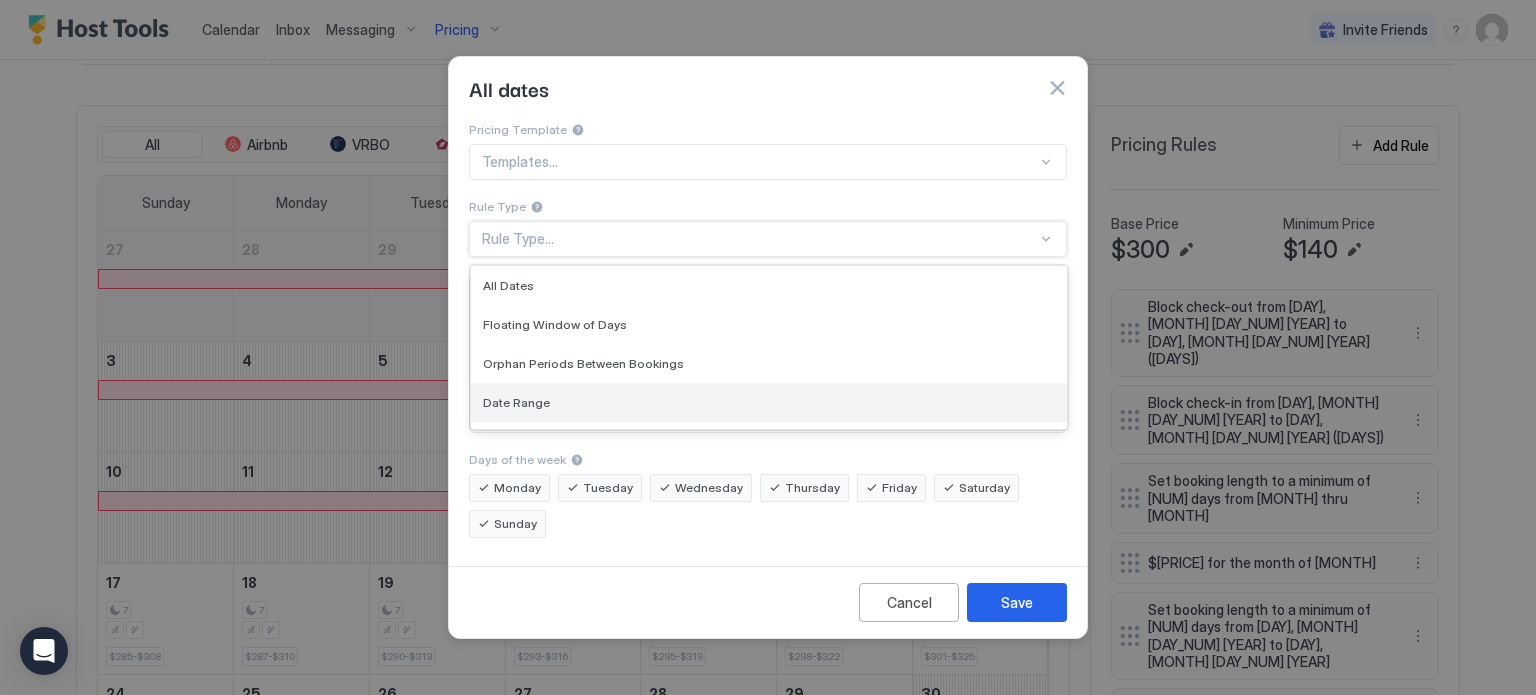 click on "Date Range" at bounding box center [516, 402] 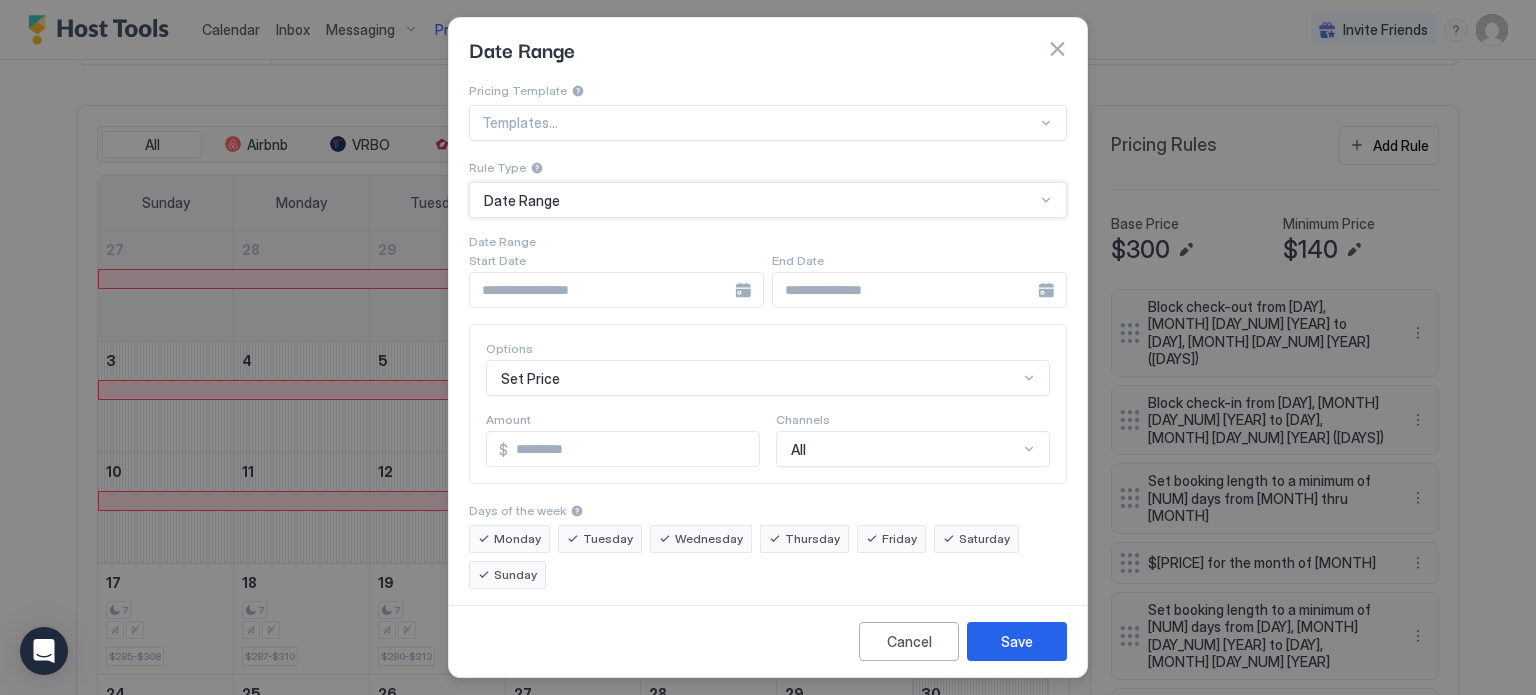 click at bounding box center (602, 290) 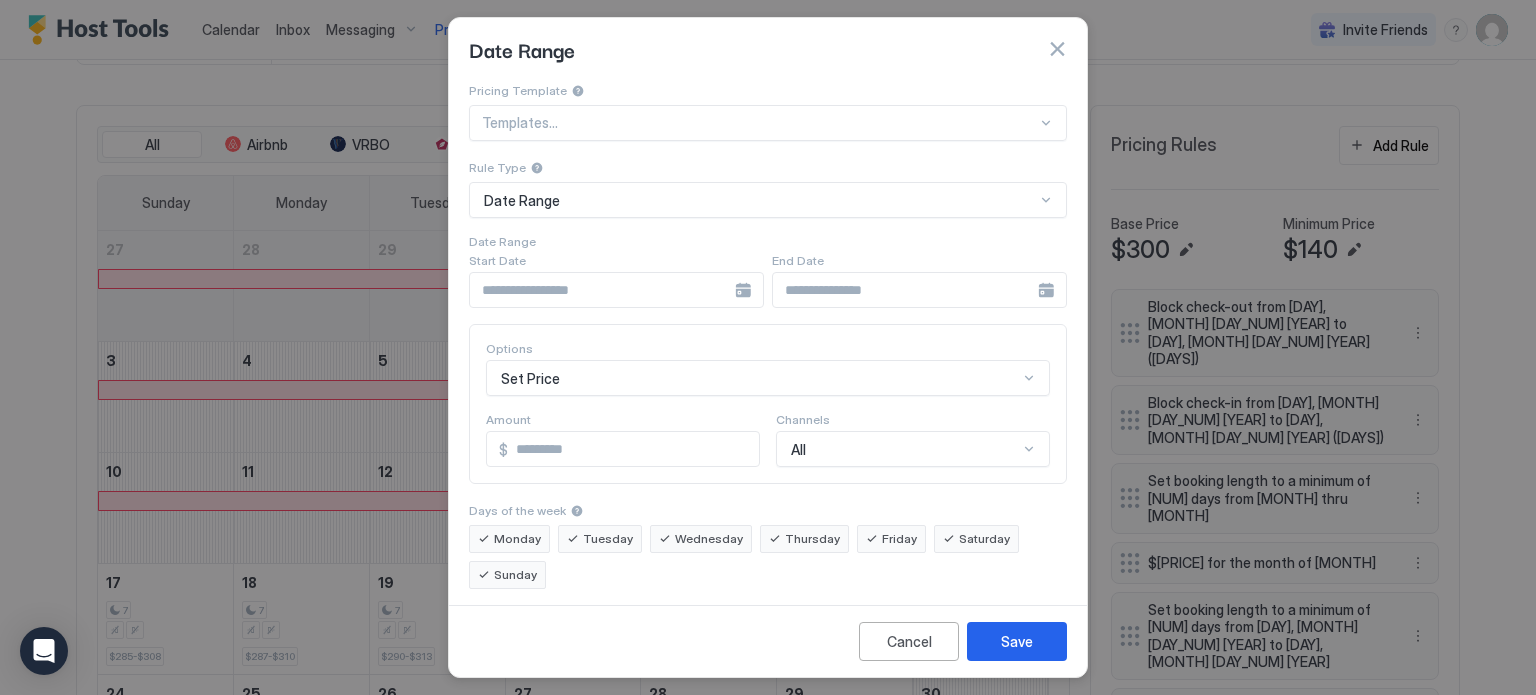 click on "August 2025 S M T W T F S 27 28 29 30 31 1 2 3 4 5 6 7 8 9 10 11 12 13 14 15 16 17 18 19 20 21 22 23 24 25 26 27 28 29 30 31 1 2 3 4 5 6 - Done" at bounding box center (768, 347) 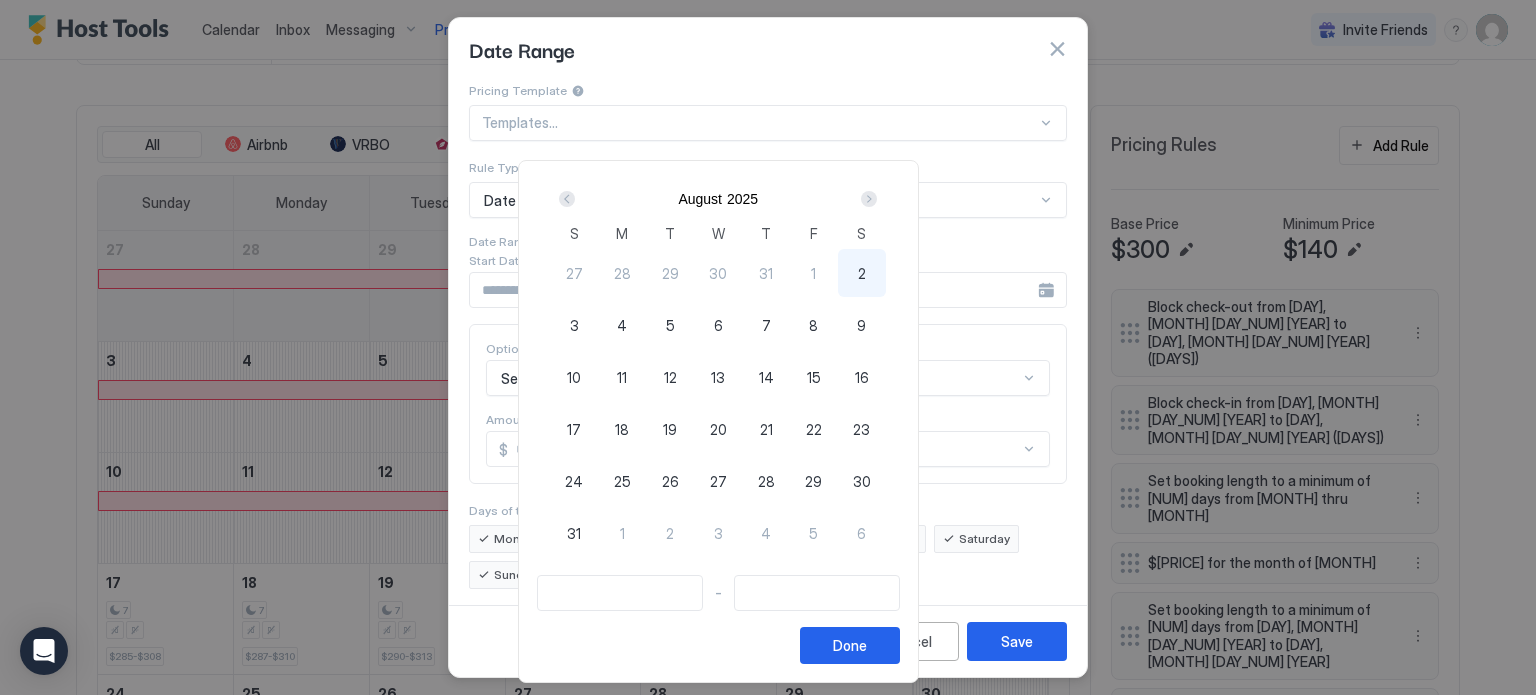 click on "16" at bounding box center [862, 377] 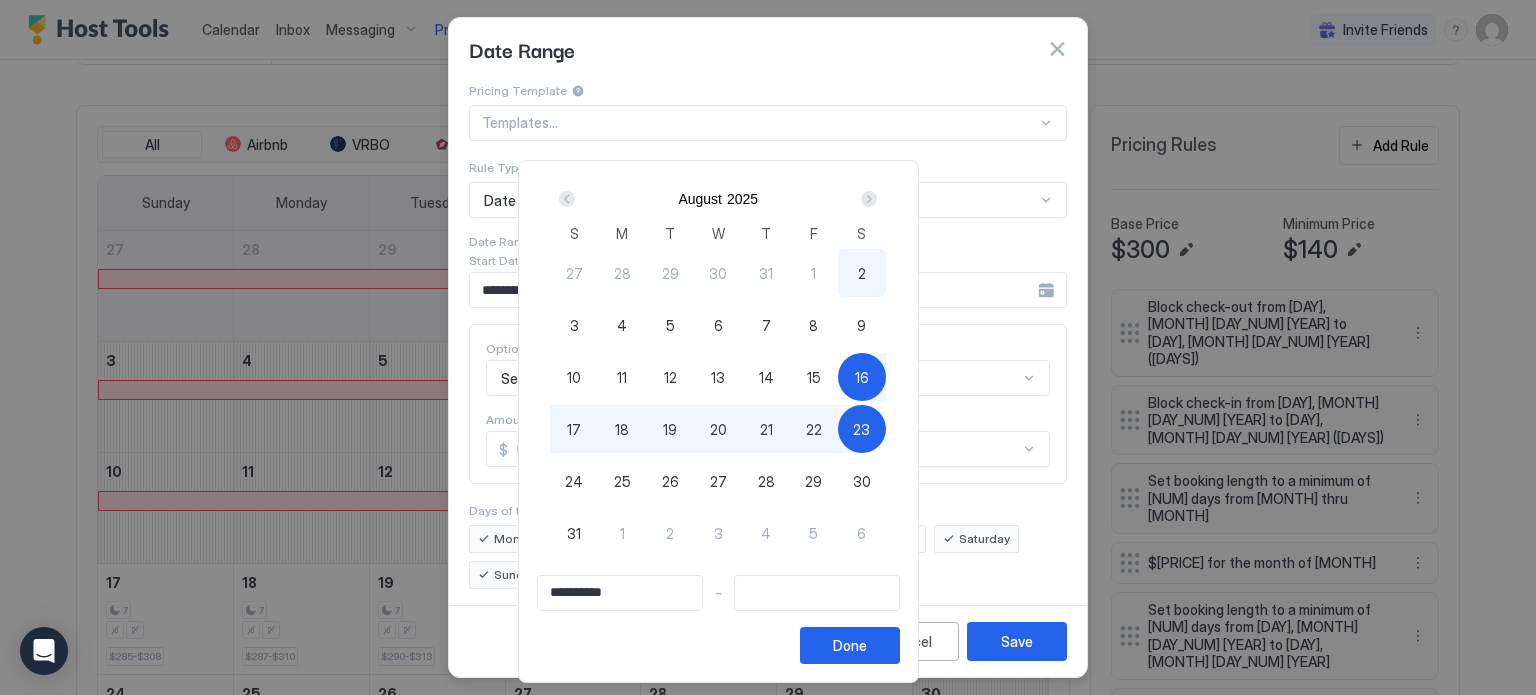 type on "**********" 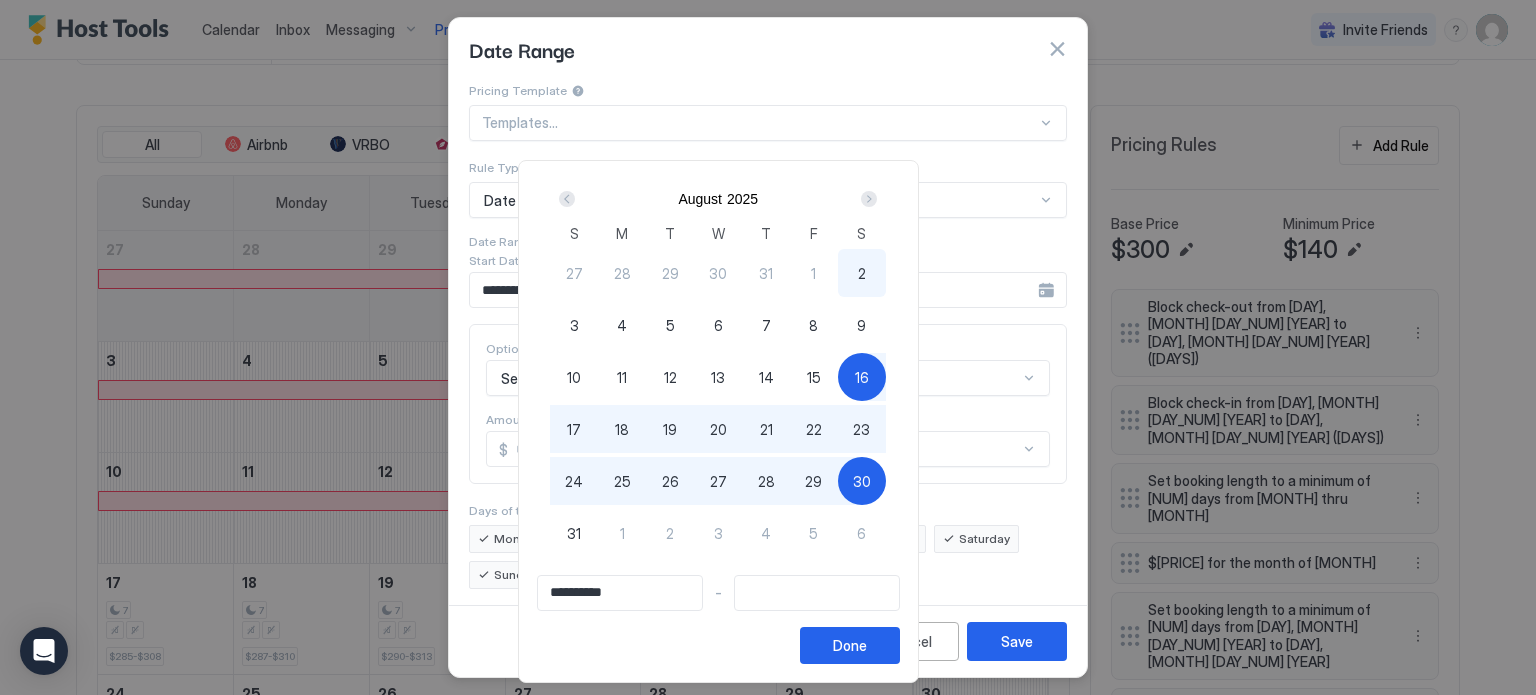 click on "30" at bounding box center (862, 481) 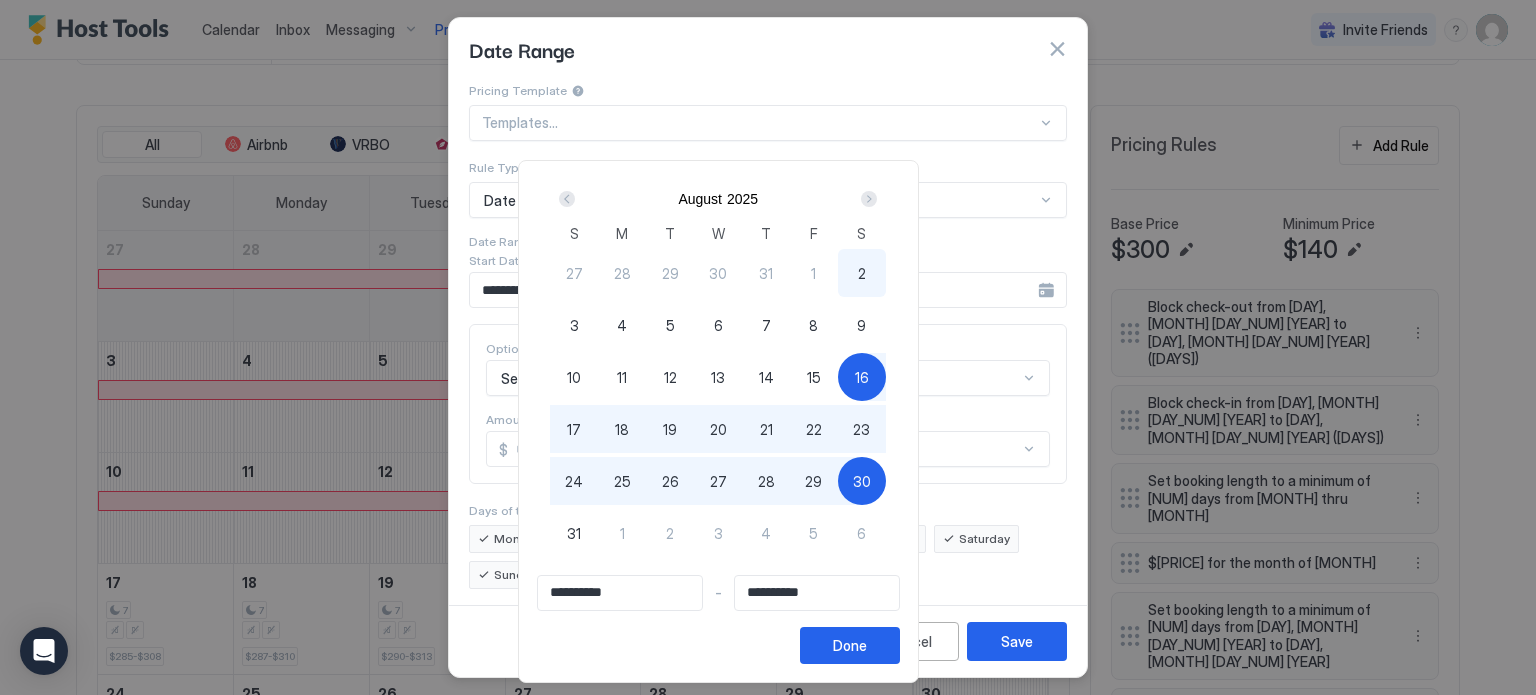 type on "**********" 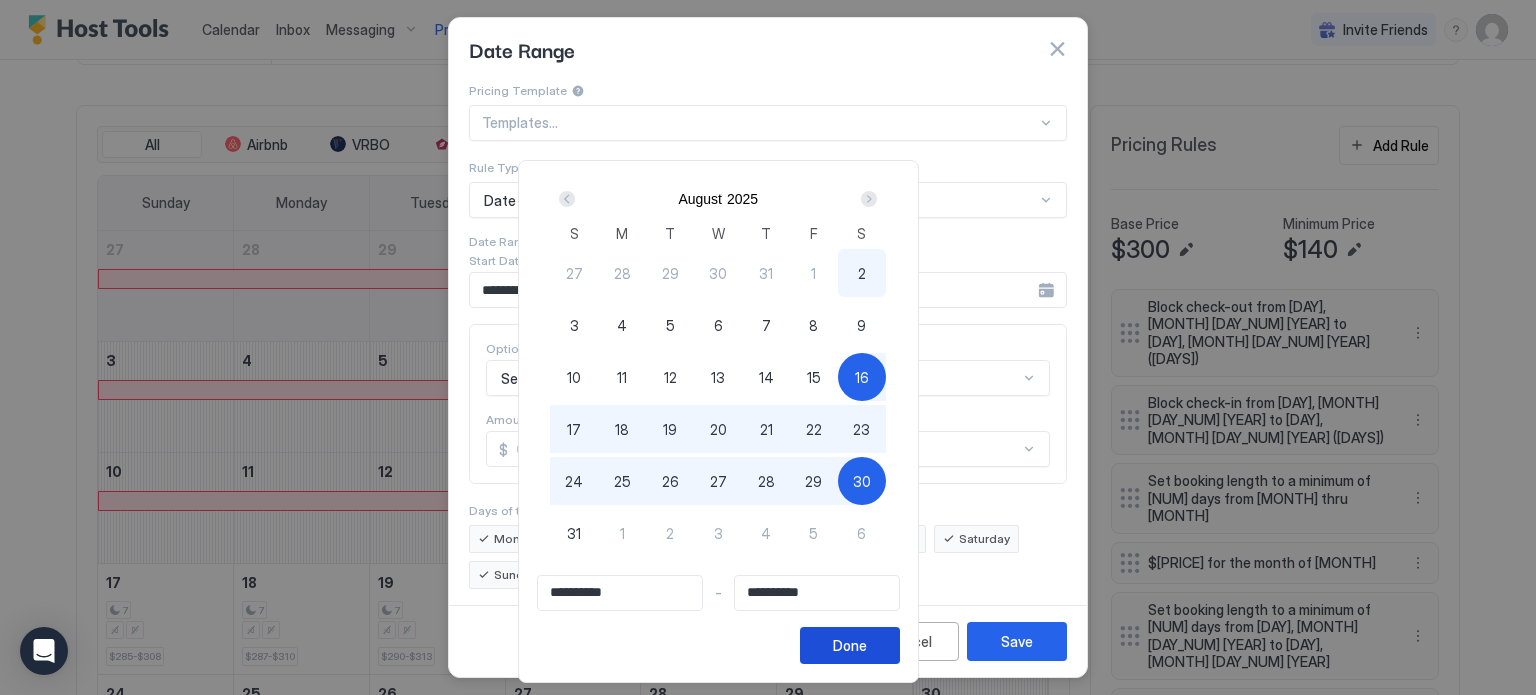 click on "Done" at bounding box center [850, 645] 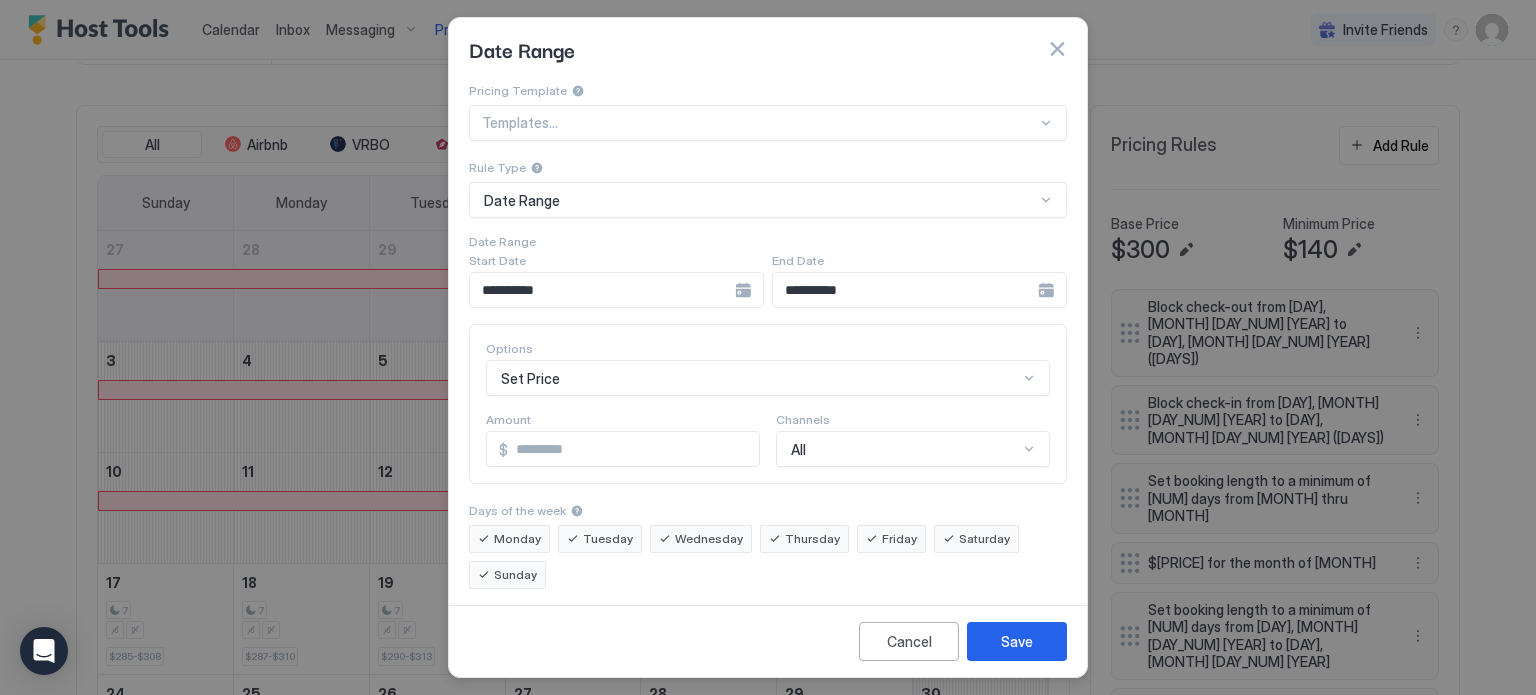 click on "Set Price" at bounding box center [768, 378] 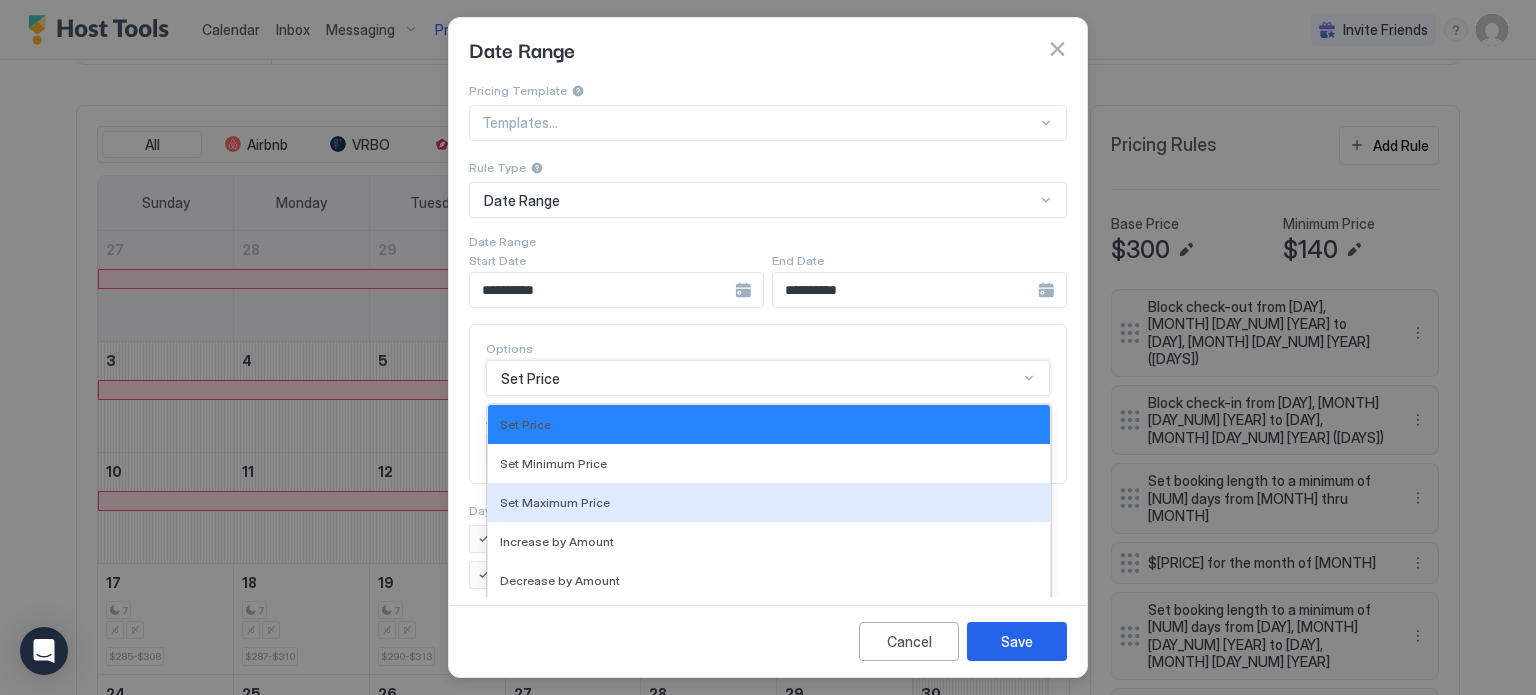 scroll, scrollTop: 106, scrollLeft: 0, axis: vertical 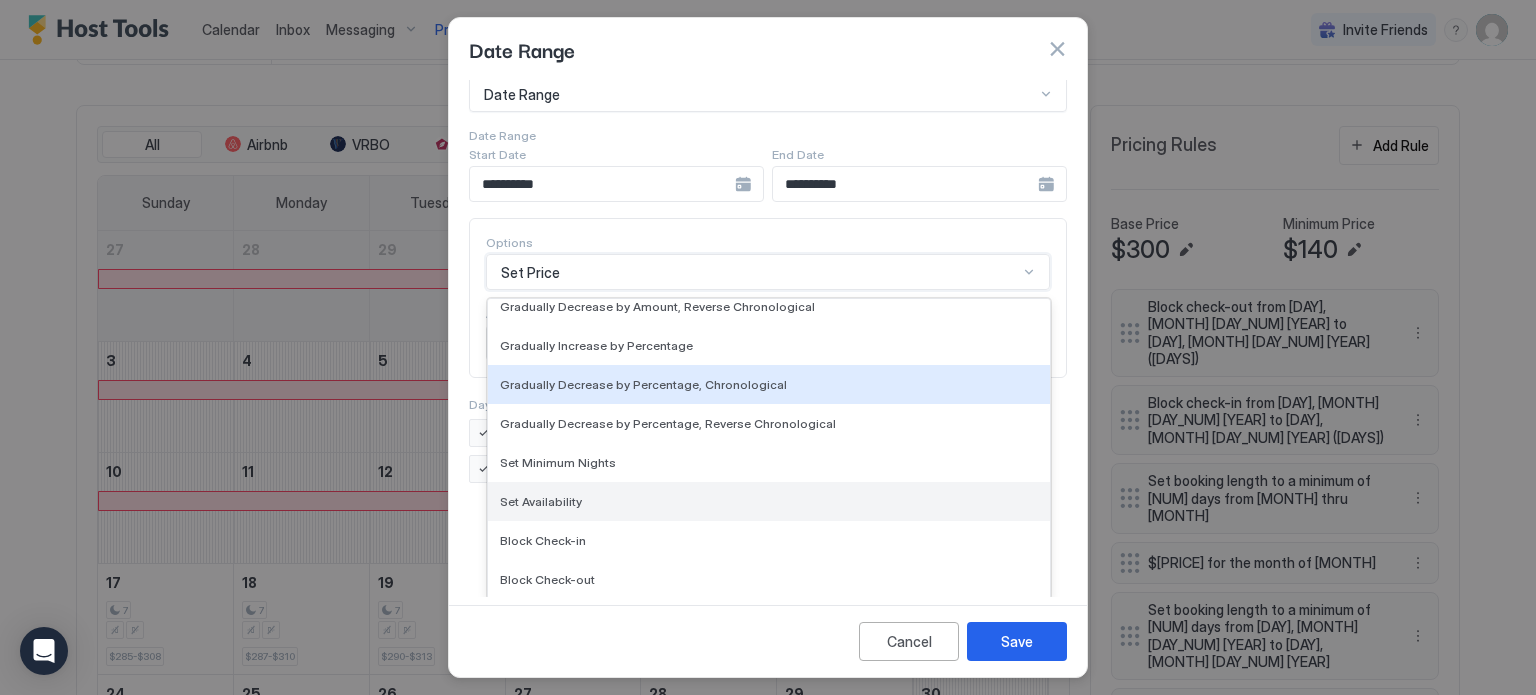 click on "Set Availability" at bounding box center [769, 501] 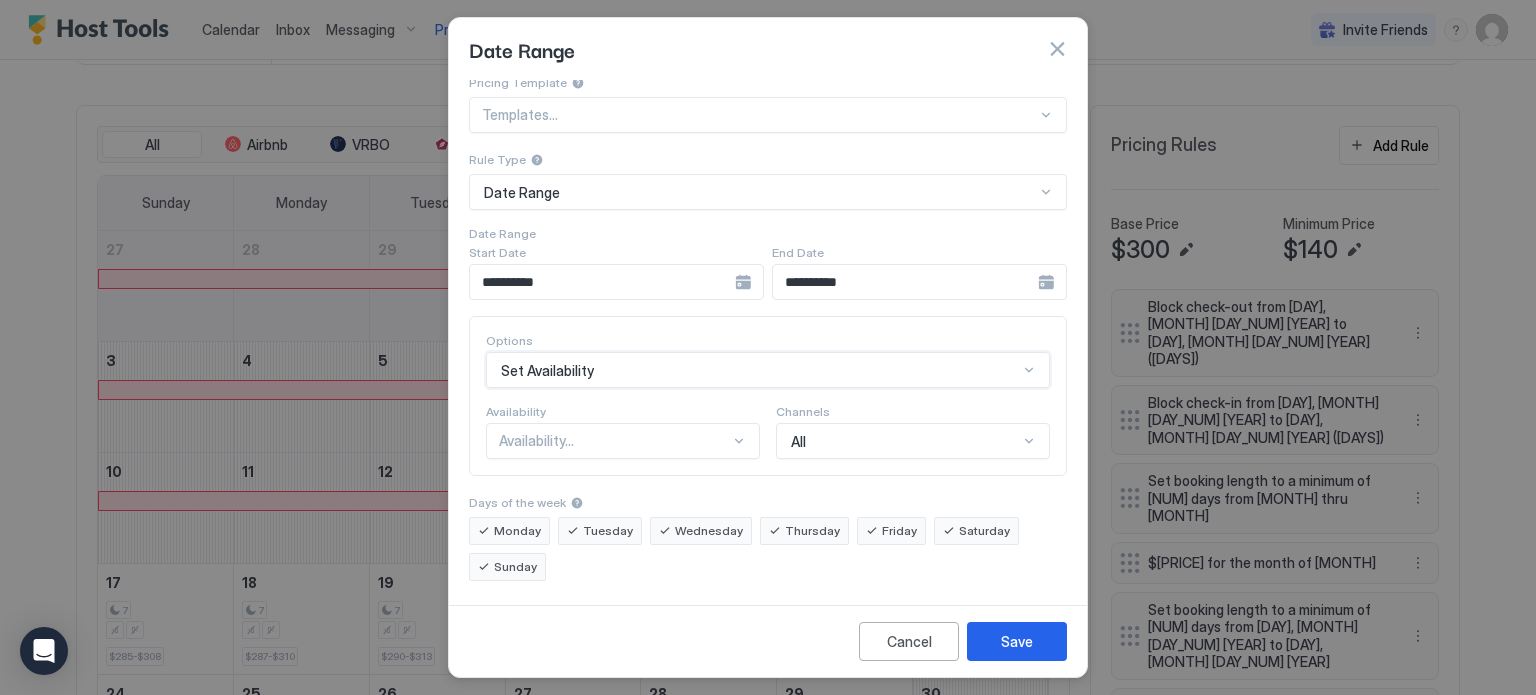 click on "Availability..." at bounding box center (614, 441) 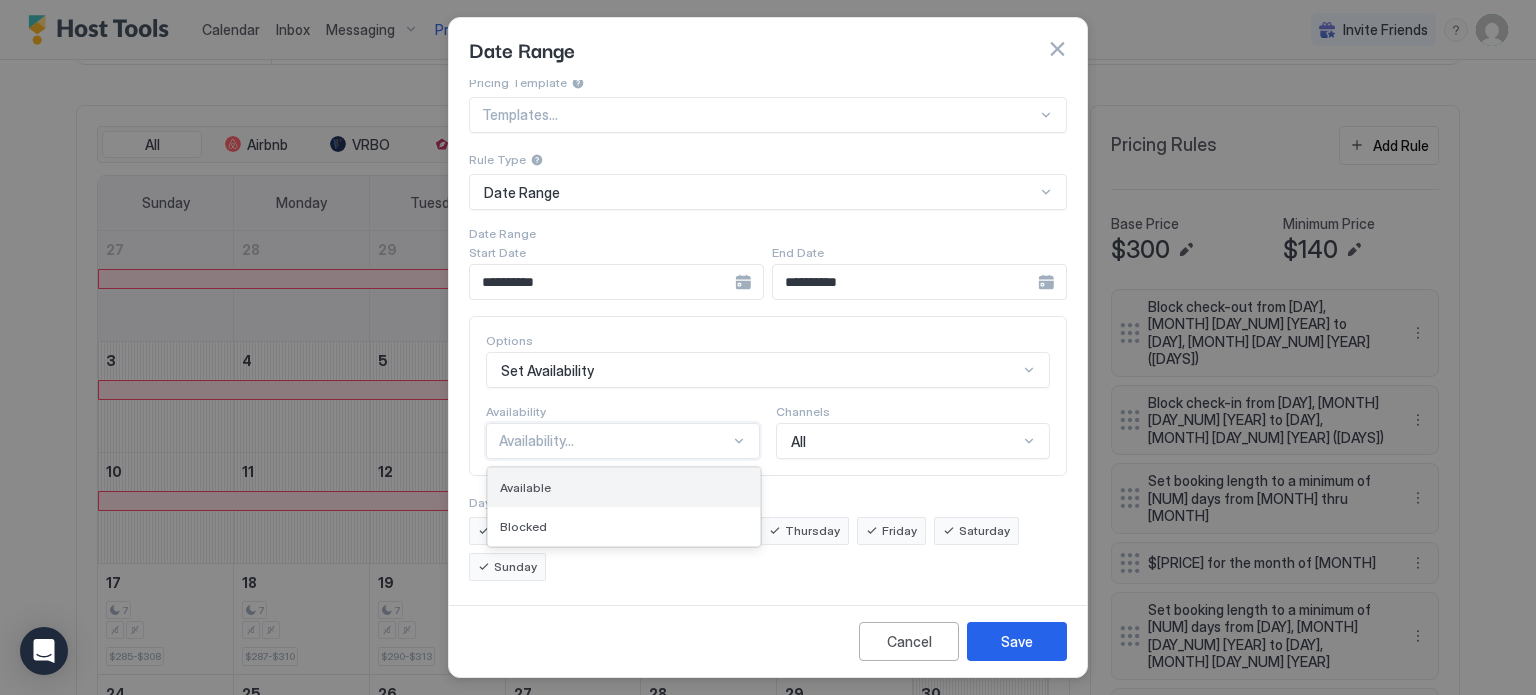 click on "Available" at bounding box center [624, 487] 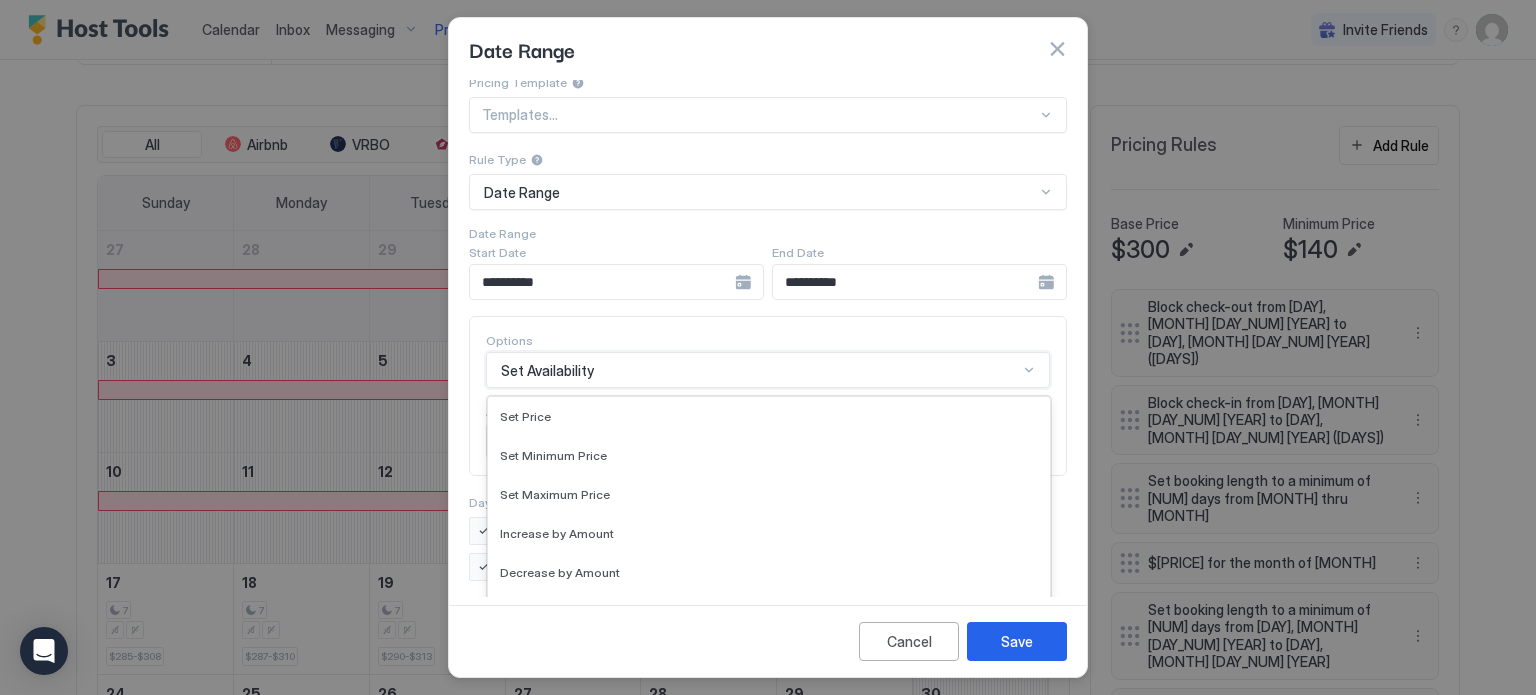 click on "17 results available. Use Up and Down to choose options, press Enter to select the currently focused option, press Escape to exit the menu, press Tab to select the option and exit the menu. Set Availability Set Price Set Minimum Price Set Maximum Price Increase by Amount Decrease by Amount Increase by Percentage Decrease by Percentage Gradually Increase by Amount Gradually Decrease by Amount, Chronological Gradually Decrease by Amount, Reverse Chronological Gradually Increase by Percentage Gradually Decrease by Percentage, Chronological Gradually Decrease by Percentage, Reverse Chronological Set Minimum Nights Set Availability Block Check-in Block Check-out" at bounding box center (768, 370) 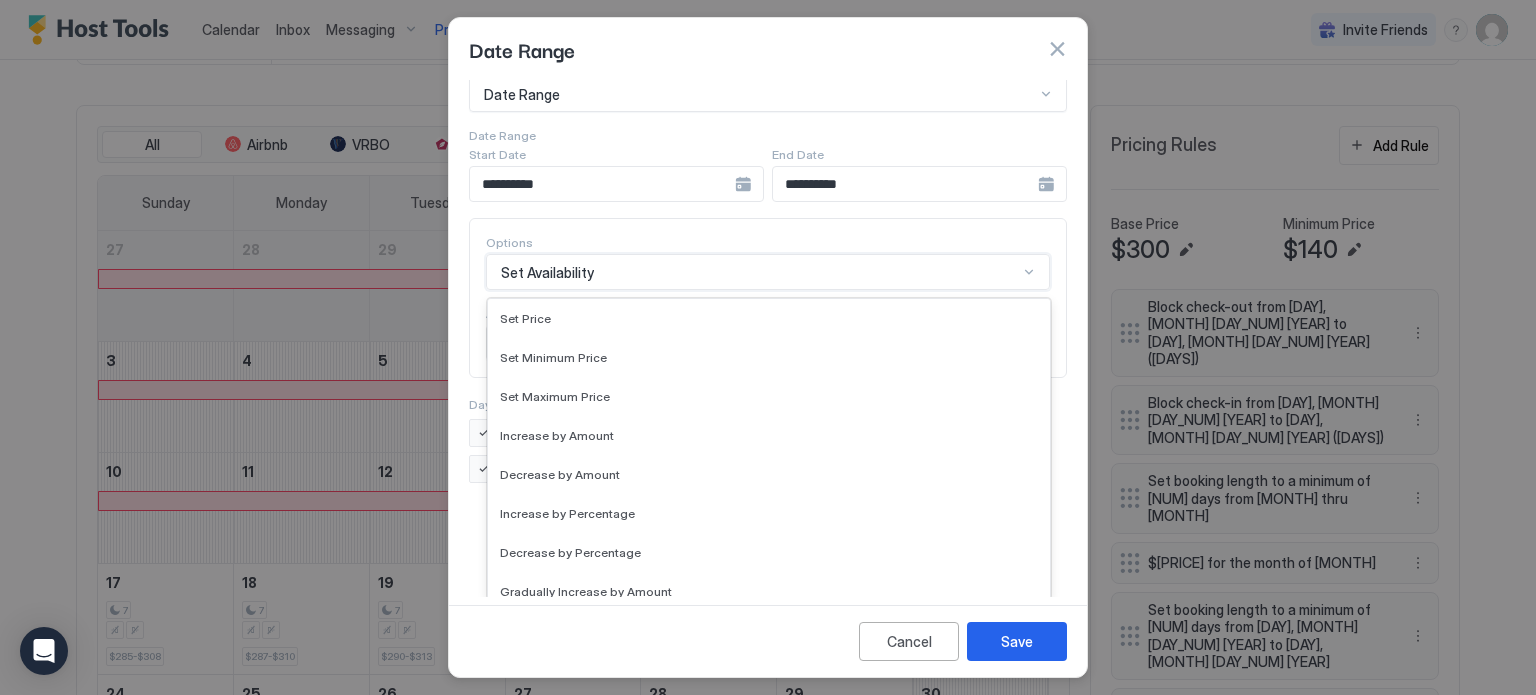 scroll, scrollTop: 298, scrollLeft: 0, axis: vertical 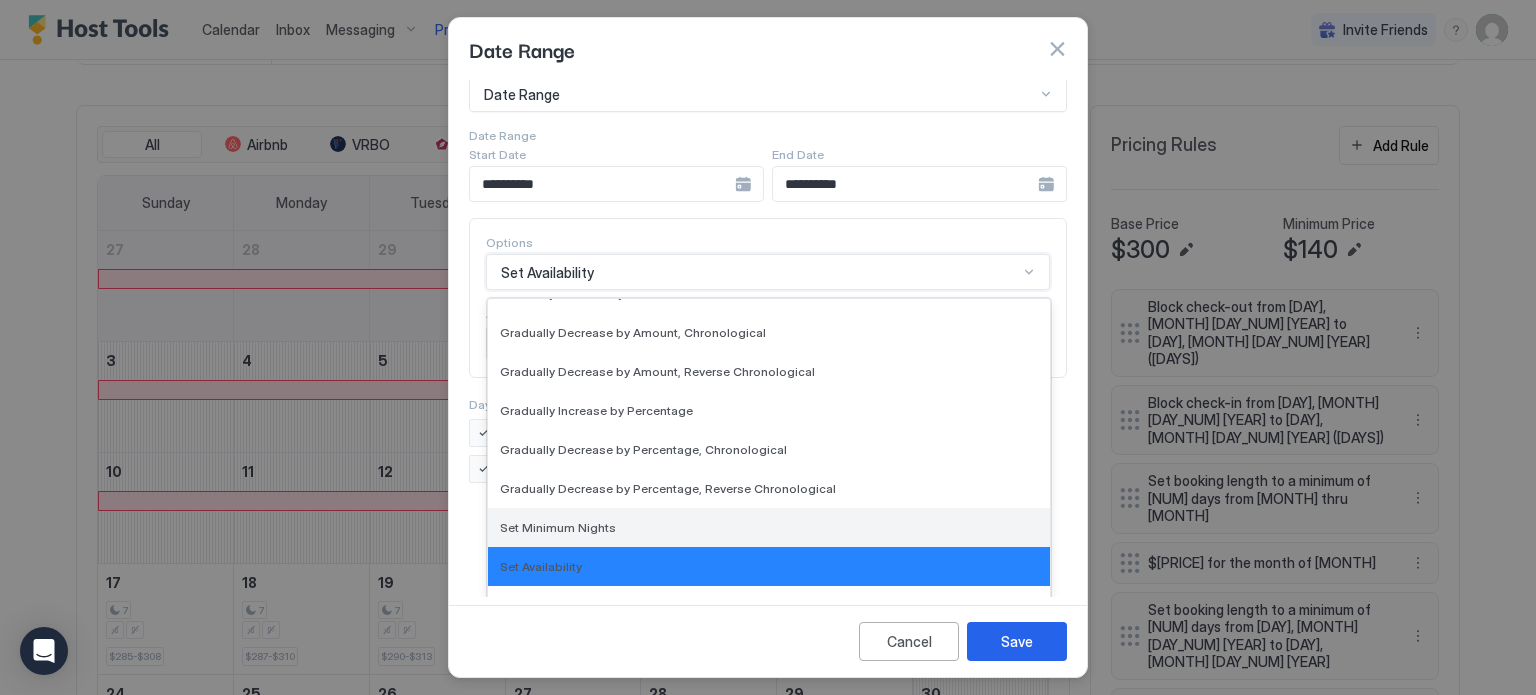 click on "Set Minimum Nights" at bounding box center (558, 527) 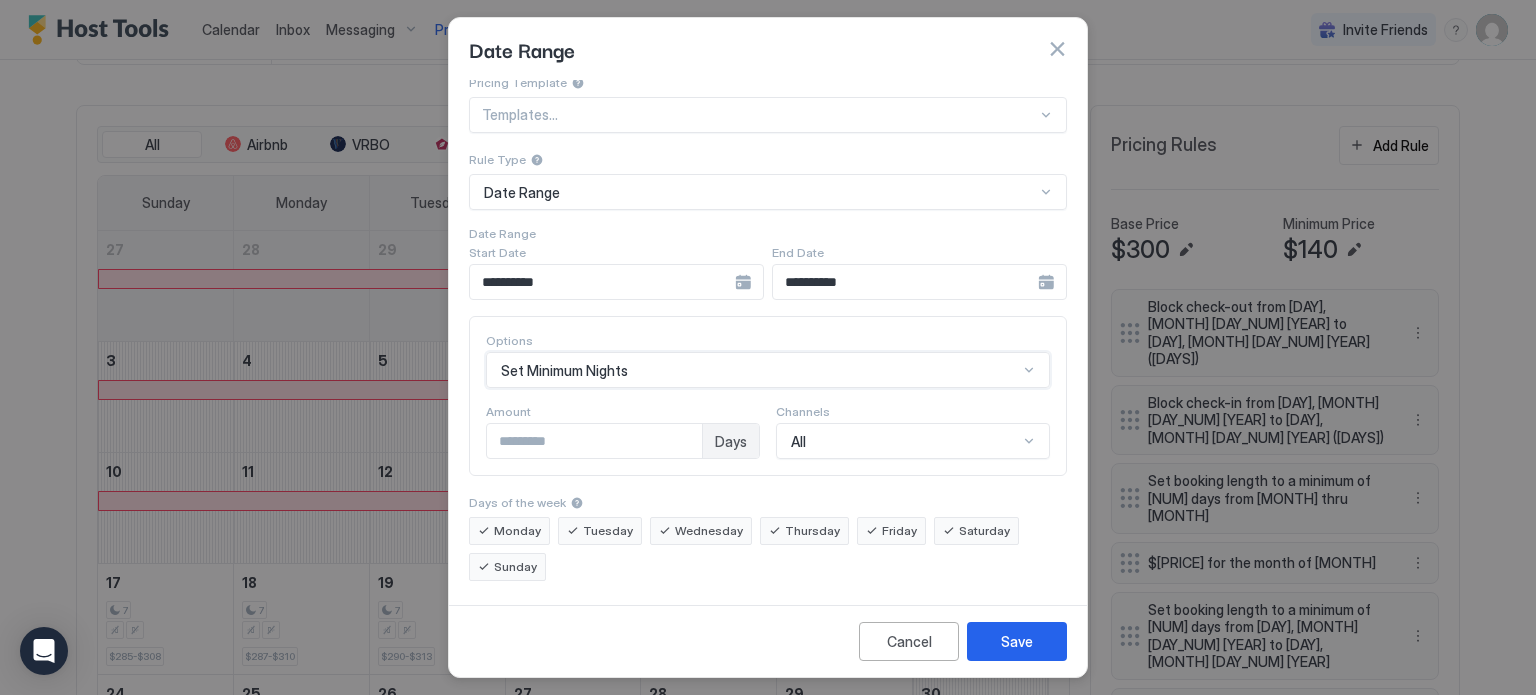 click on "*" at bounding box center (594, 441) 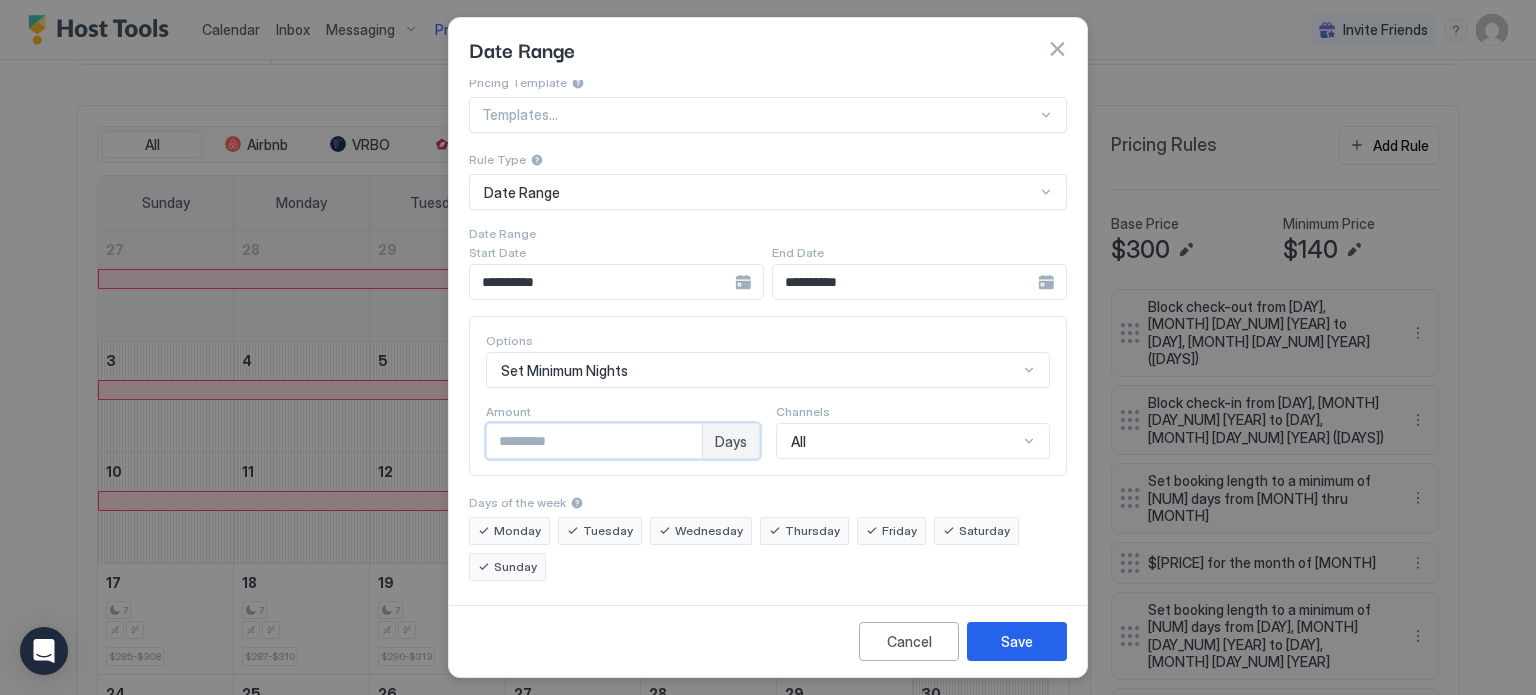 type on "*" 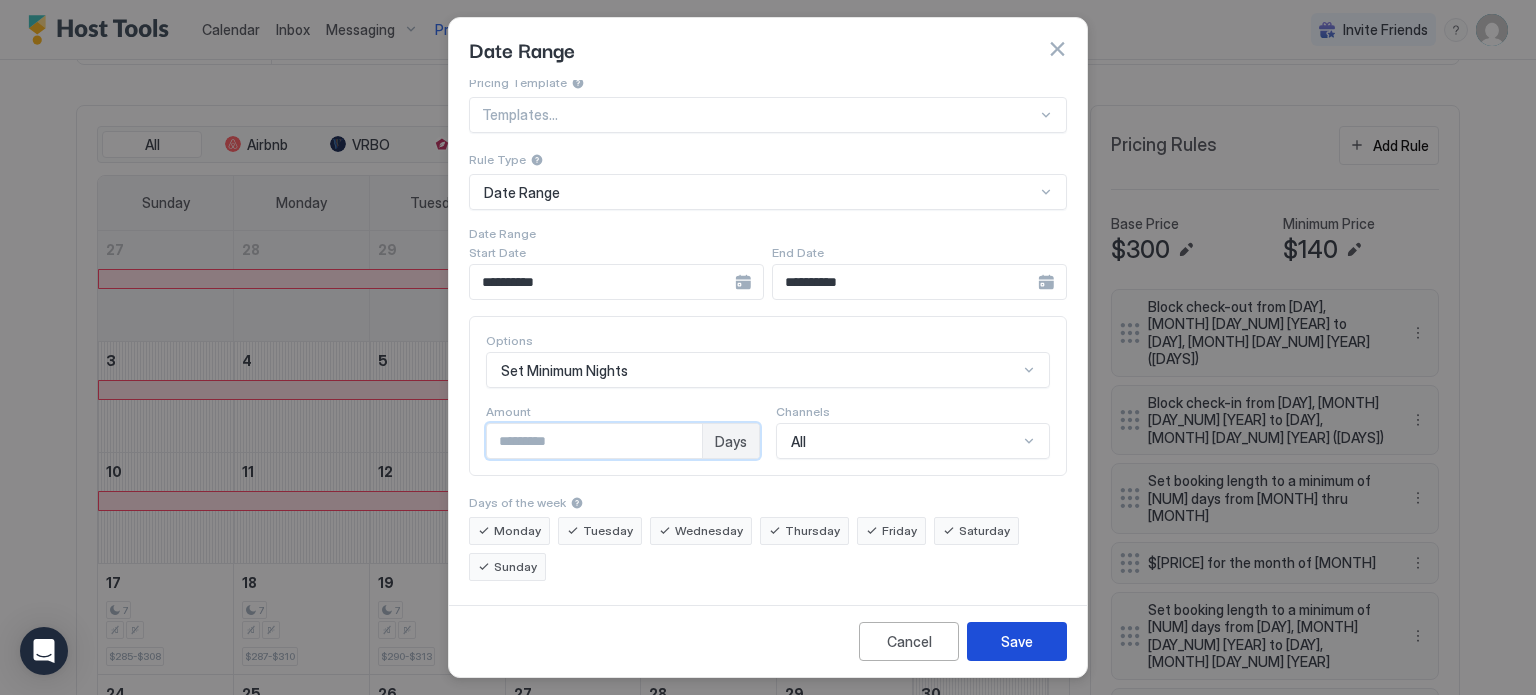 type on "*" 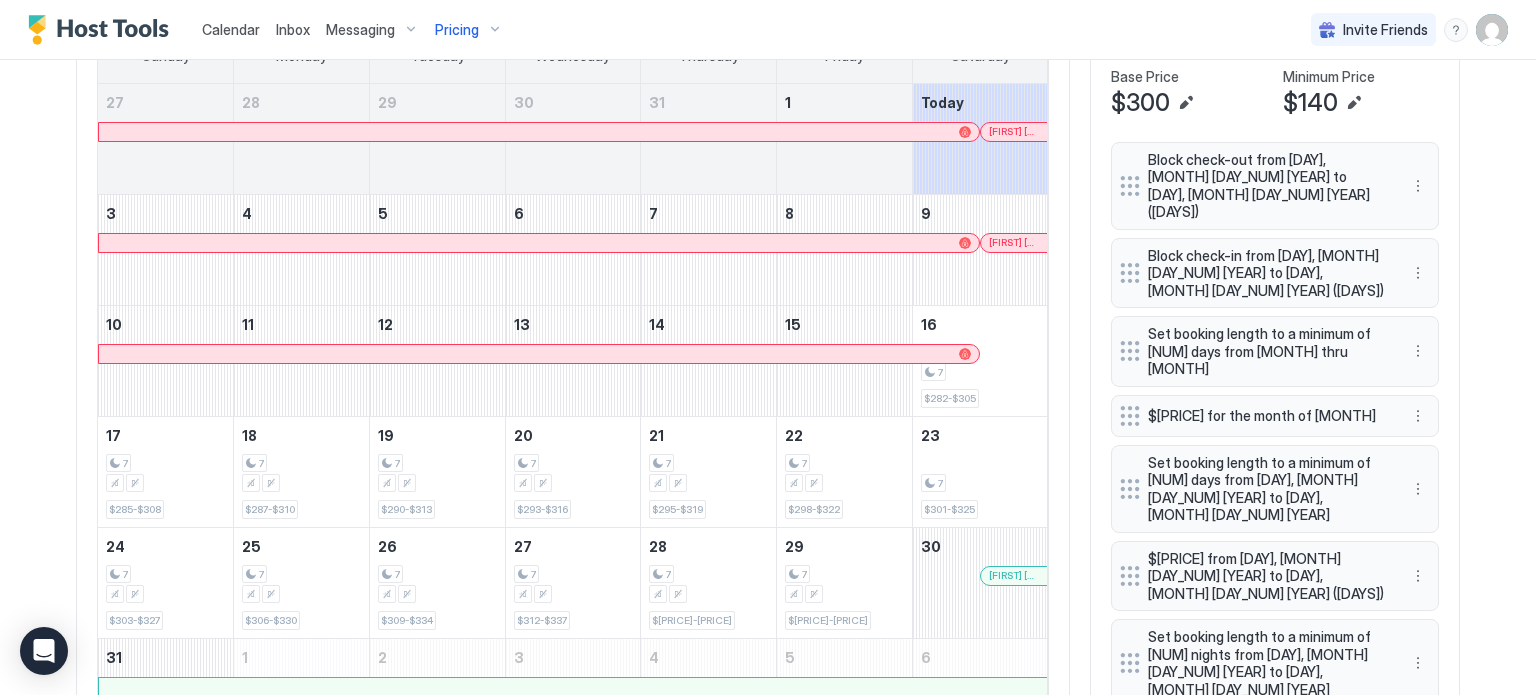 scroll, scrollTop: 743, scrollLeft: 0, axis: vertical 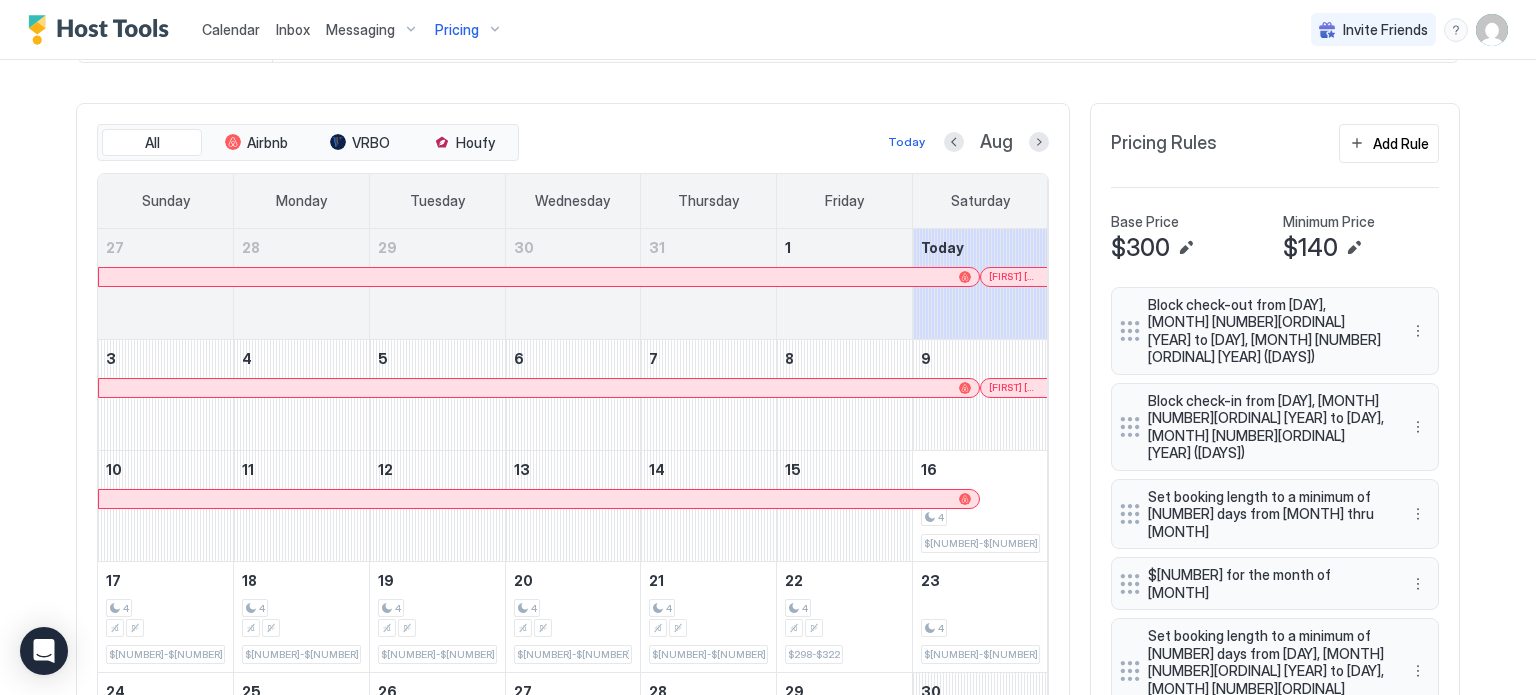 click on "Add Rule" at bounding box center [1389, 143] 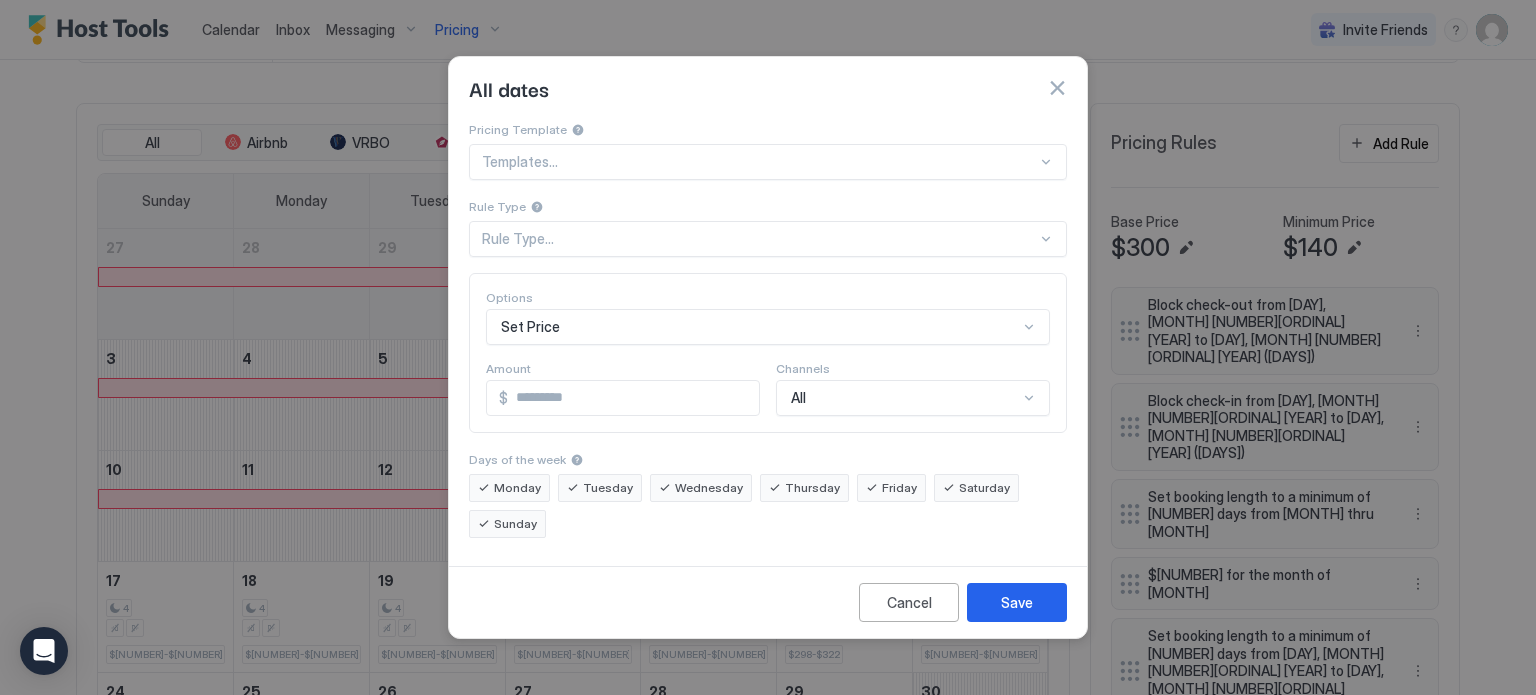 click on "Rule Type..." at bounding box center (759, 239) 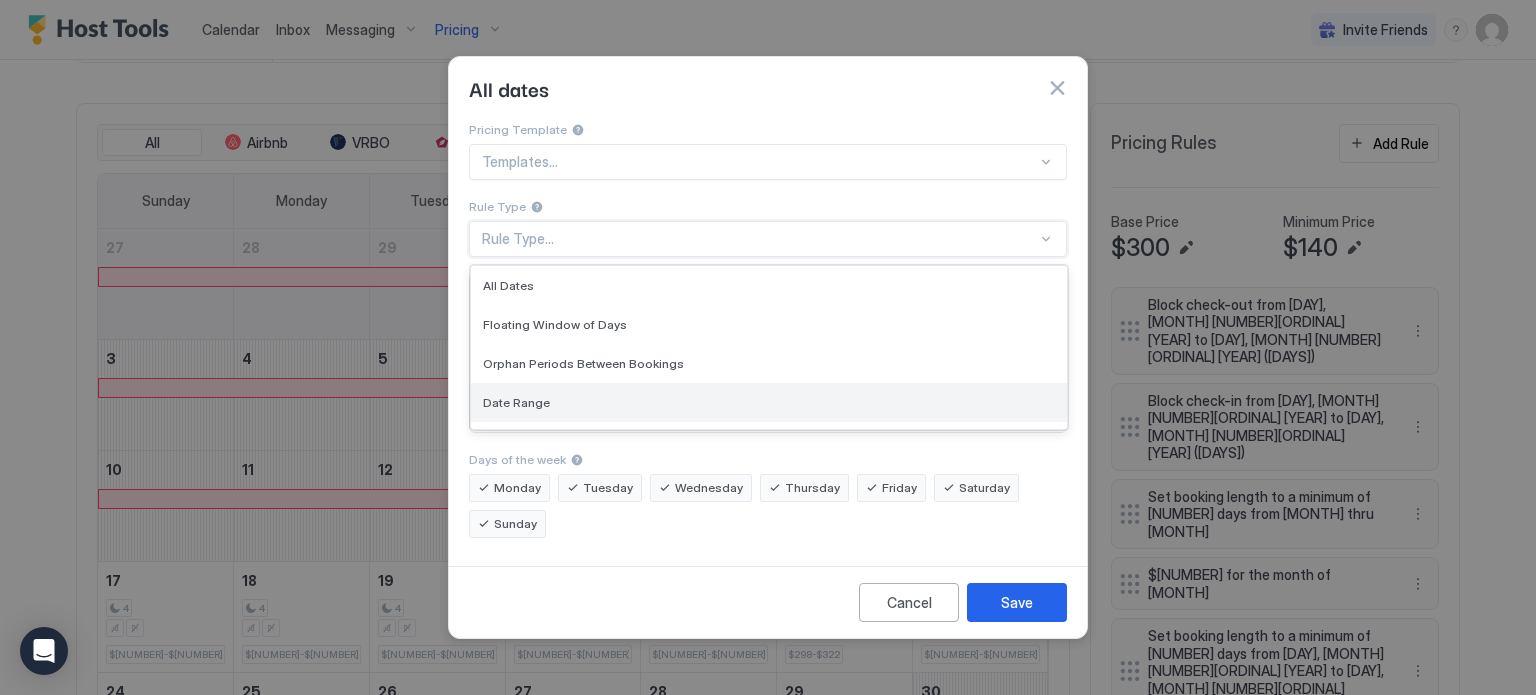 click on "Date Range" at bounding box center [769, 402] 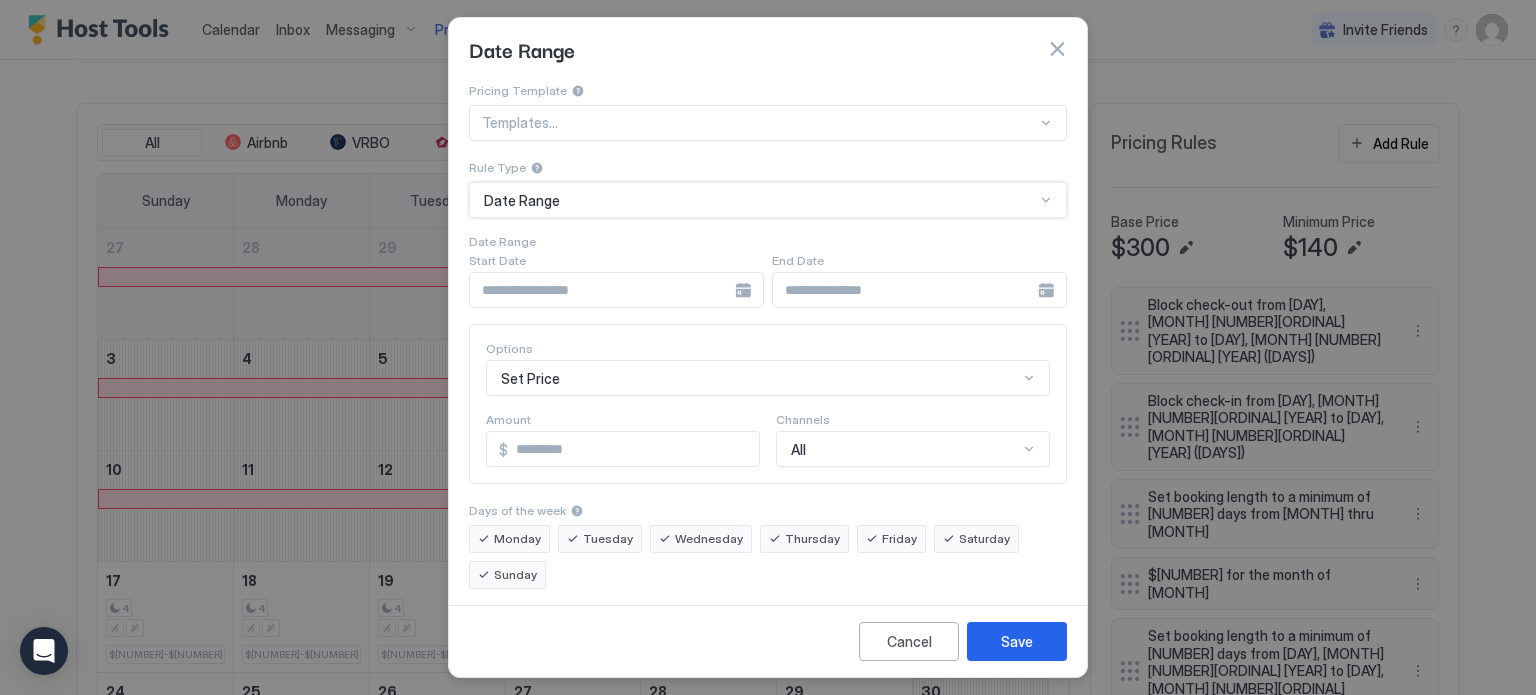 click at bounding box center [602, 290] 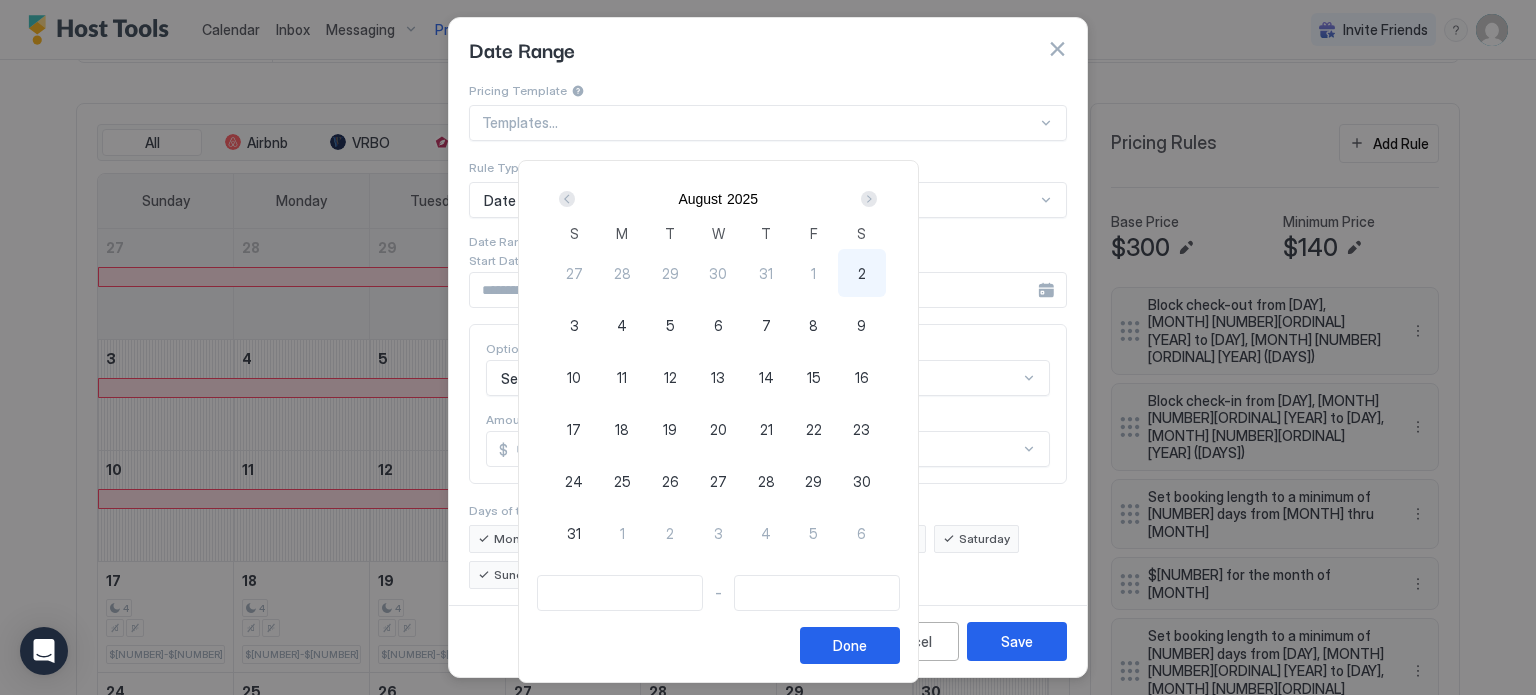 click on "16" at bounding box center (862, 377) 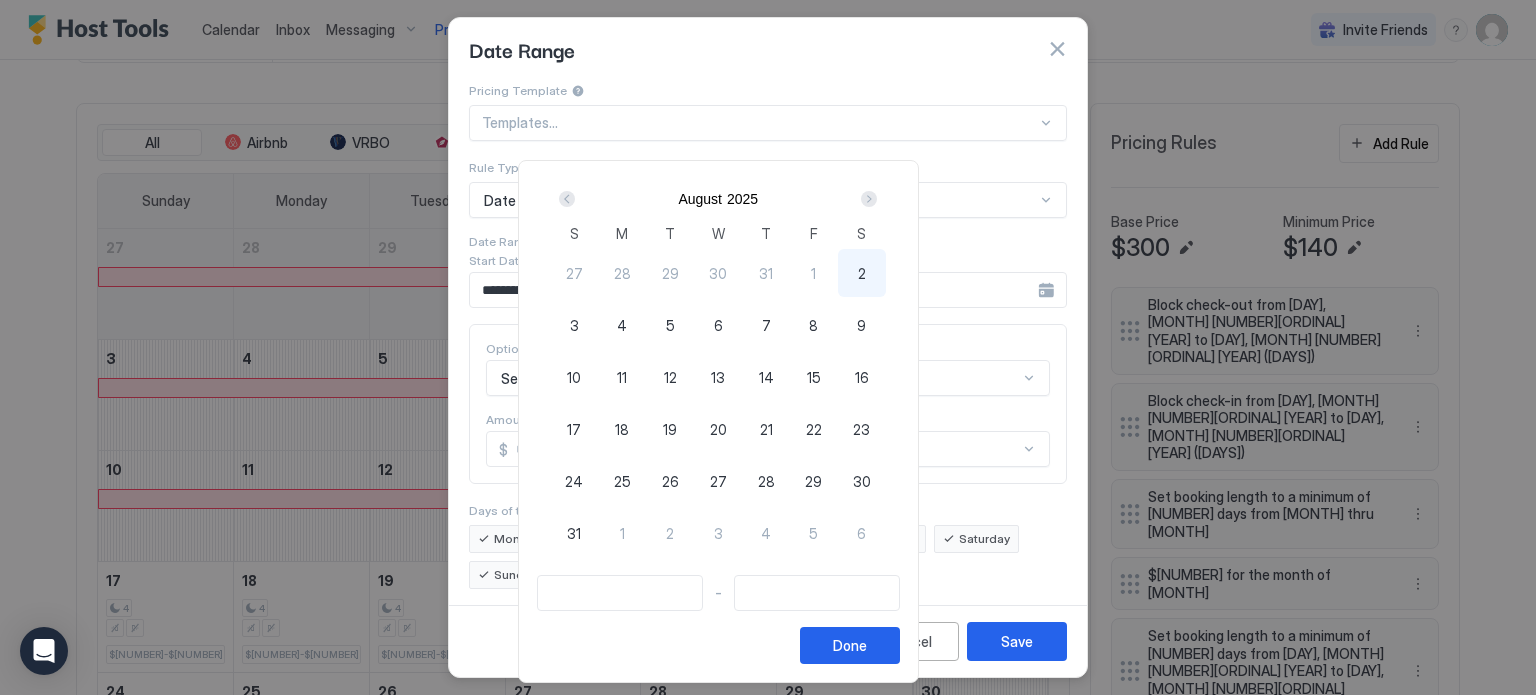 type on "**********" 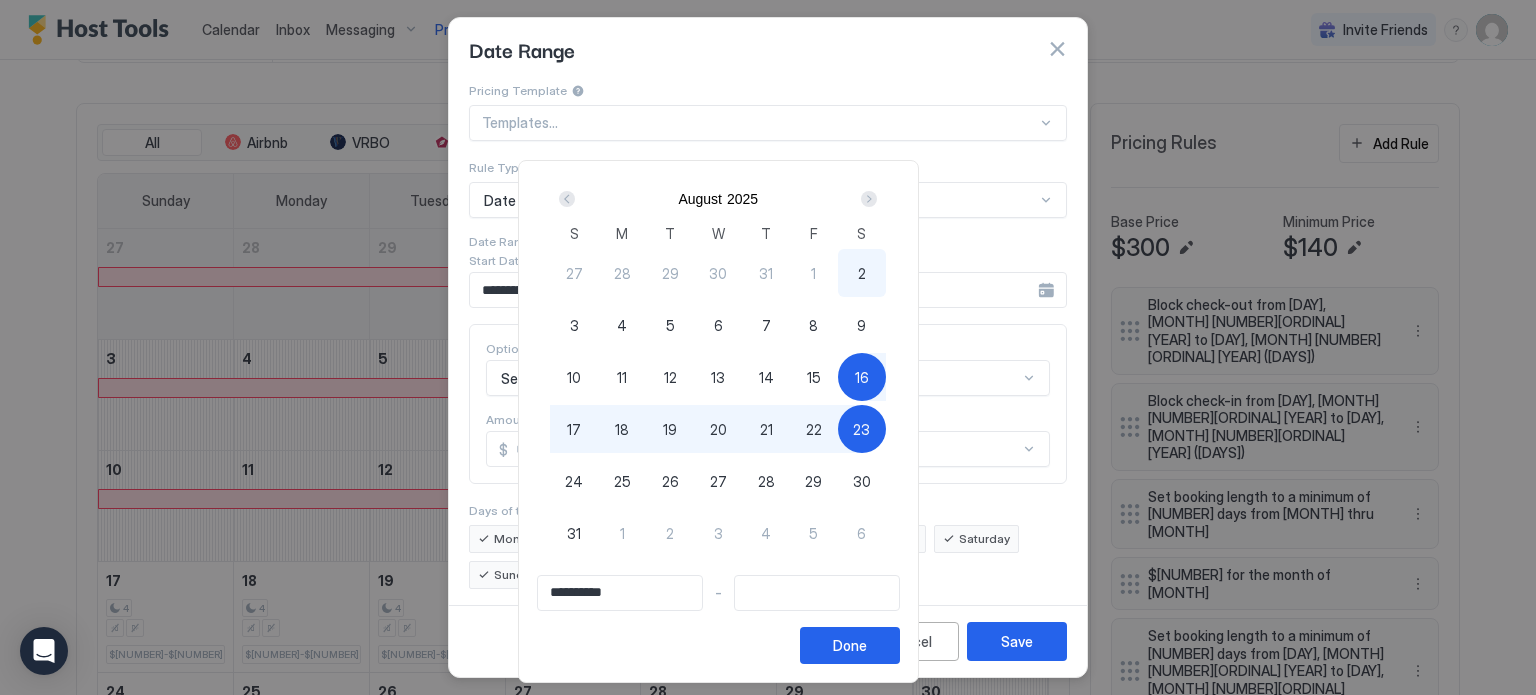 type on "**********" 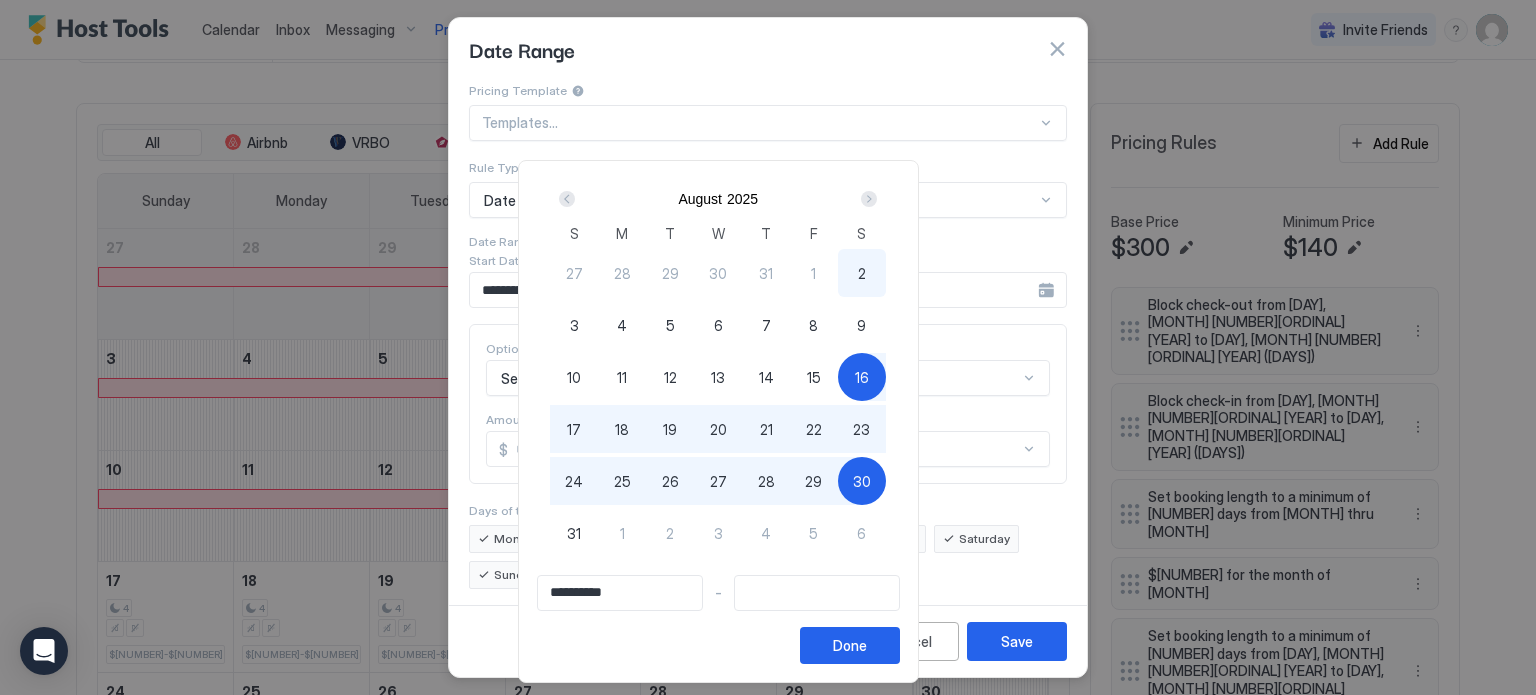 click on "30" at bounding box center [862, 481] 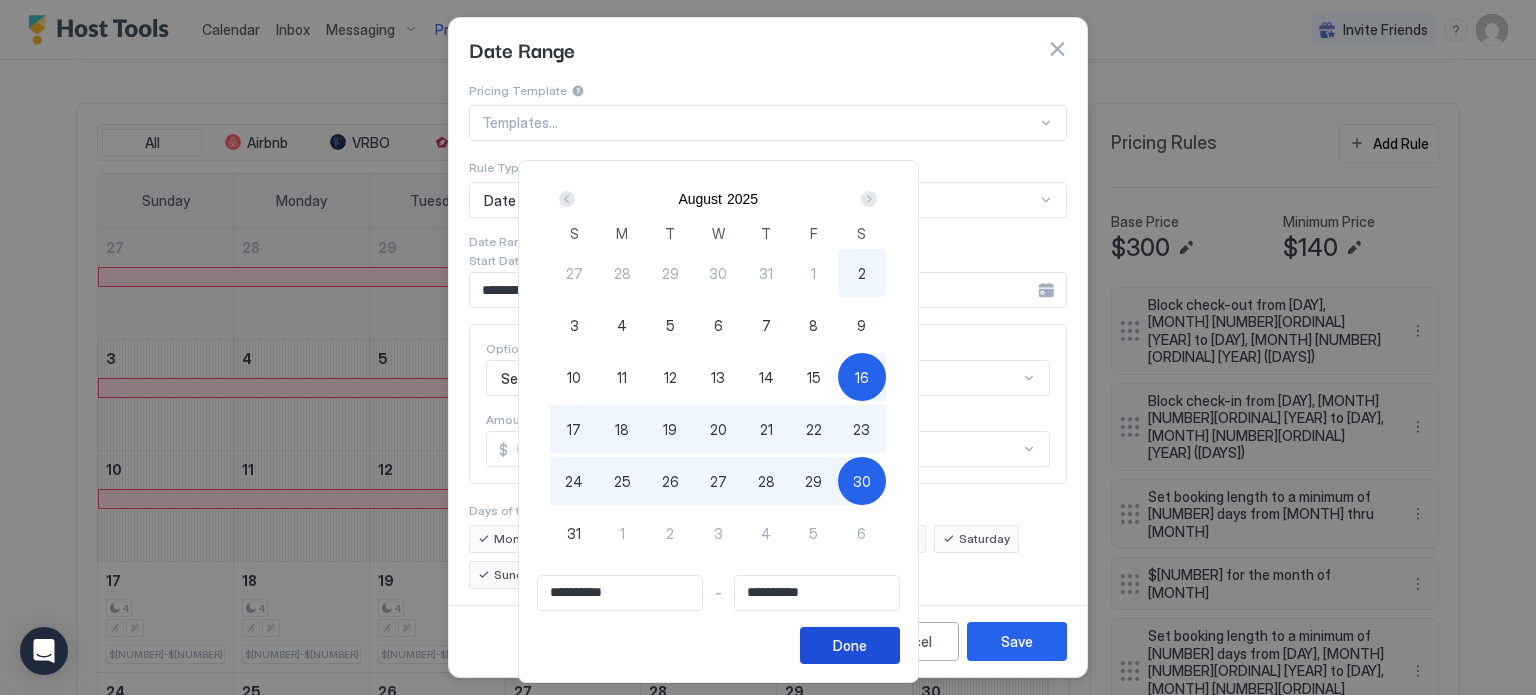click on "Done" at bounding box center [850, 645] 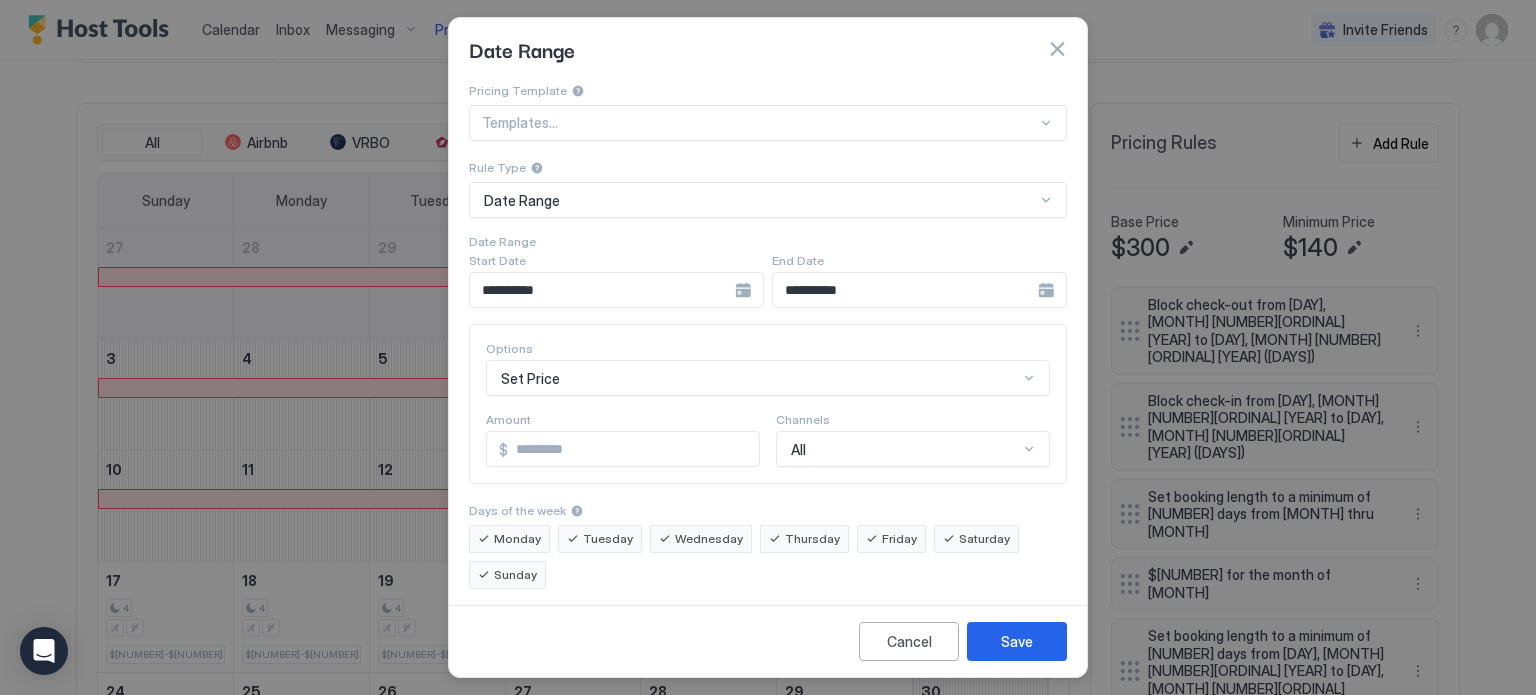 click on "Set Price" at bounding box center (768, 378) 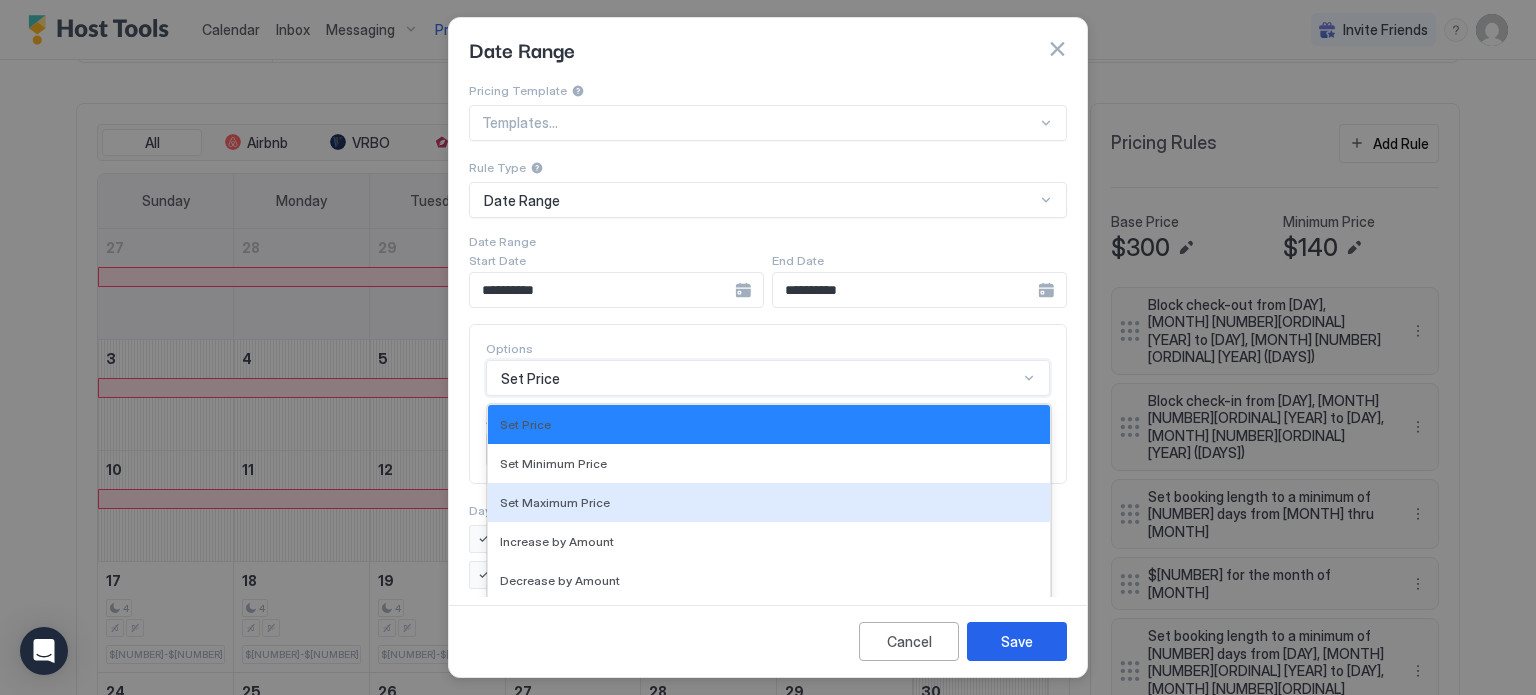 scroll, scrollTop: 106, scrollLeft: 0, axis: vertical 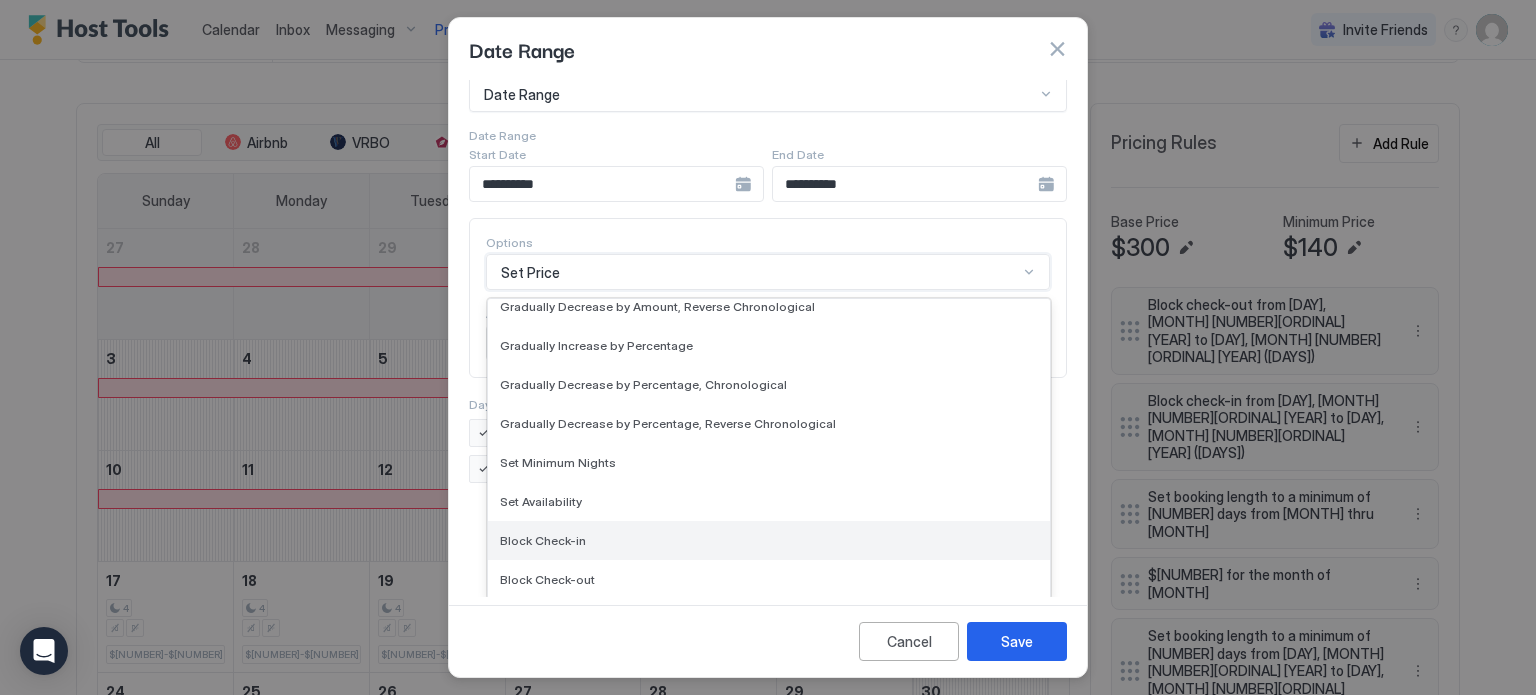 click on "Block Check-in" at bounding box center [769, 540] 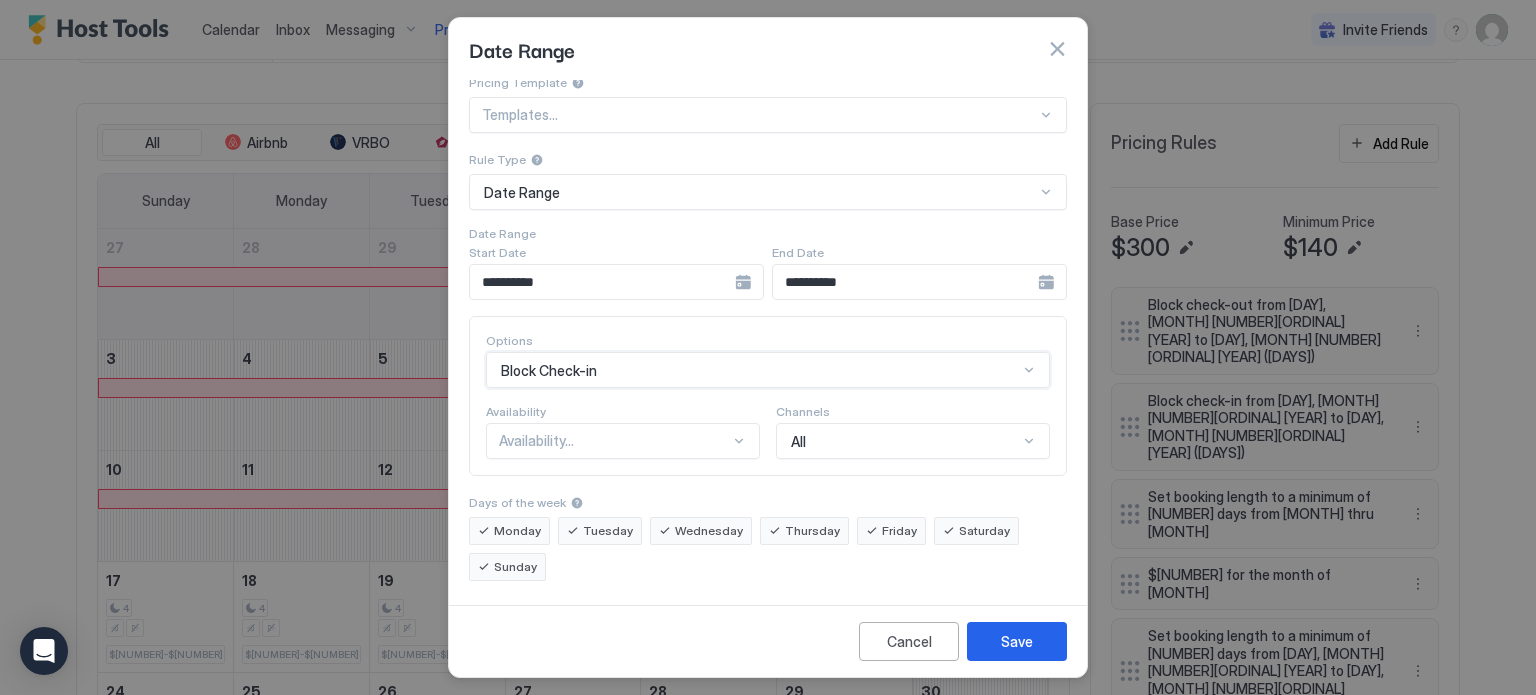 click on "Monday" at bounding box center [517, 531] 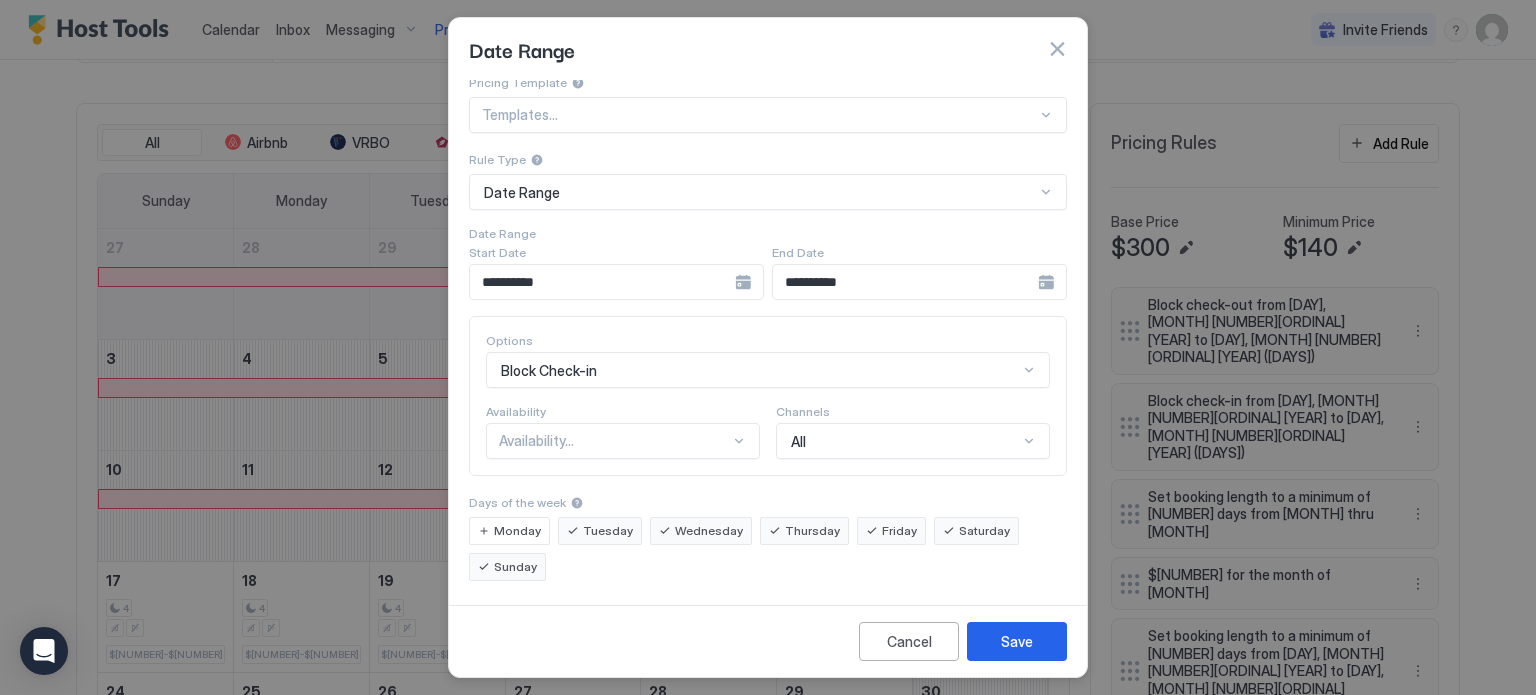 click on "Monday" at bounding box center [517, 531] 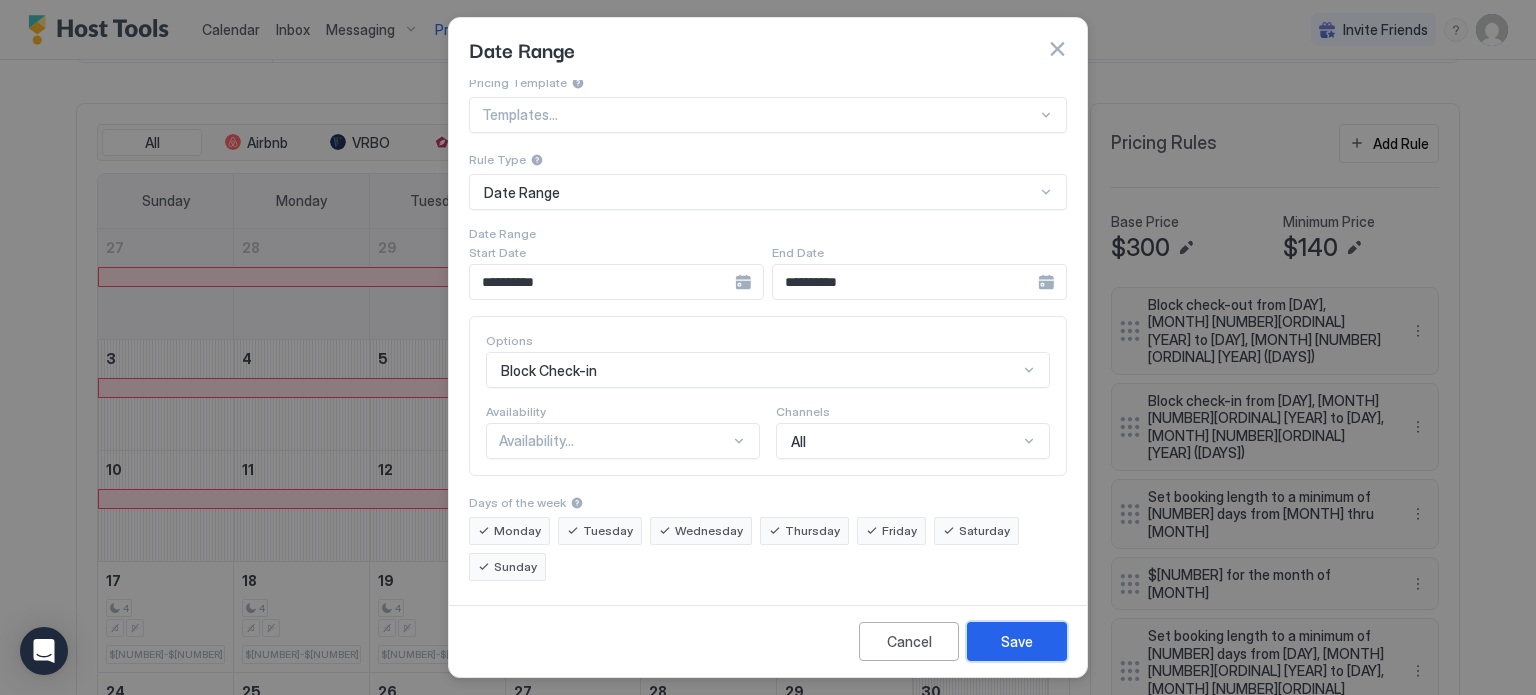 click on "Save" at bounding box center [1017, 641] 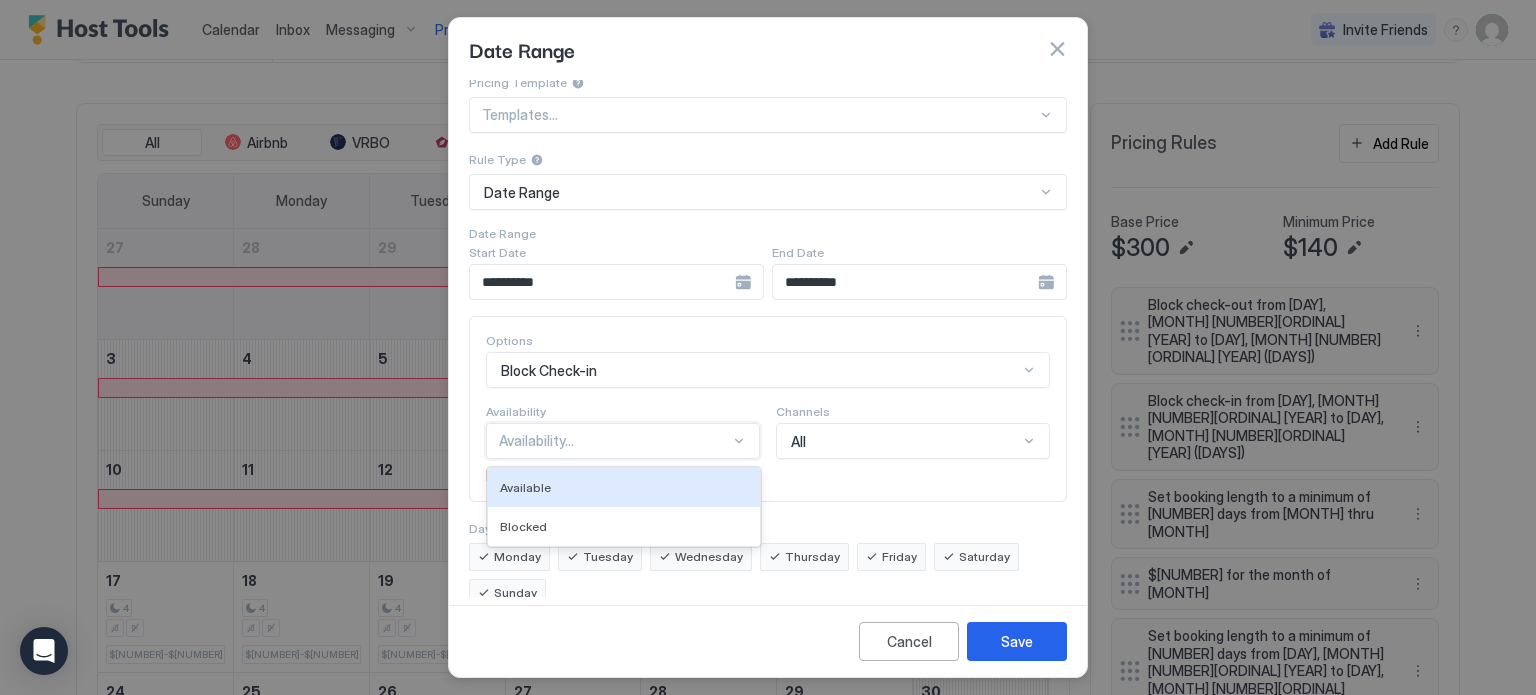 click on "[NUMBER] results available. Use Up and Down to choose options, press Enter to select the currently focused option, press Escape to exit the menu, press Tab to select the option and exit the menu. Availability... Available Blocked" at bounding box center [623, 441] 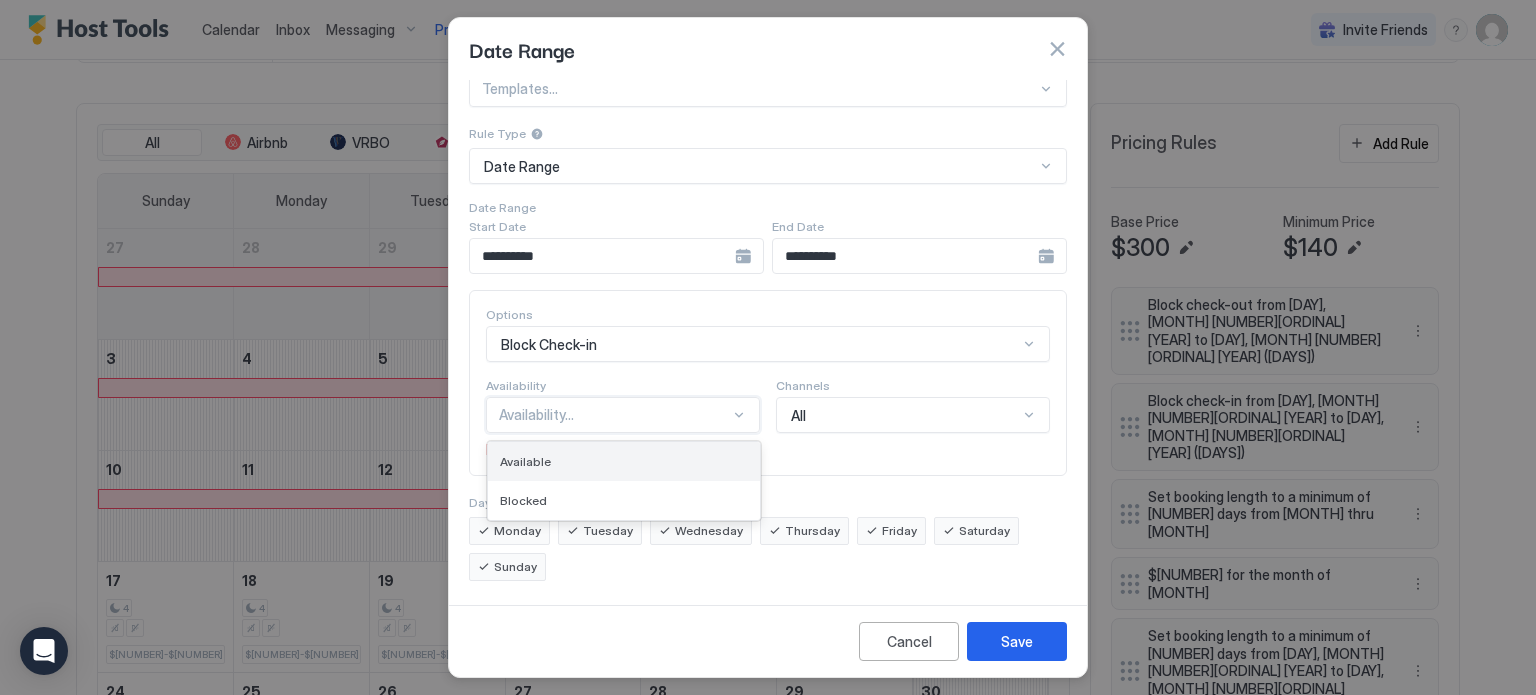 click on "Available" at bounding box center [624, 461] 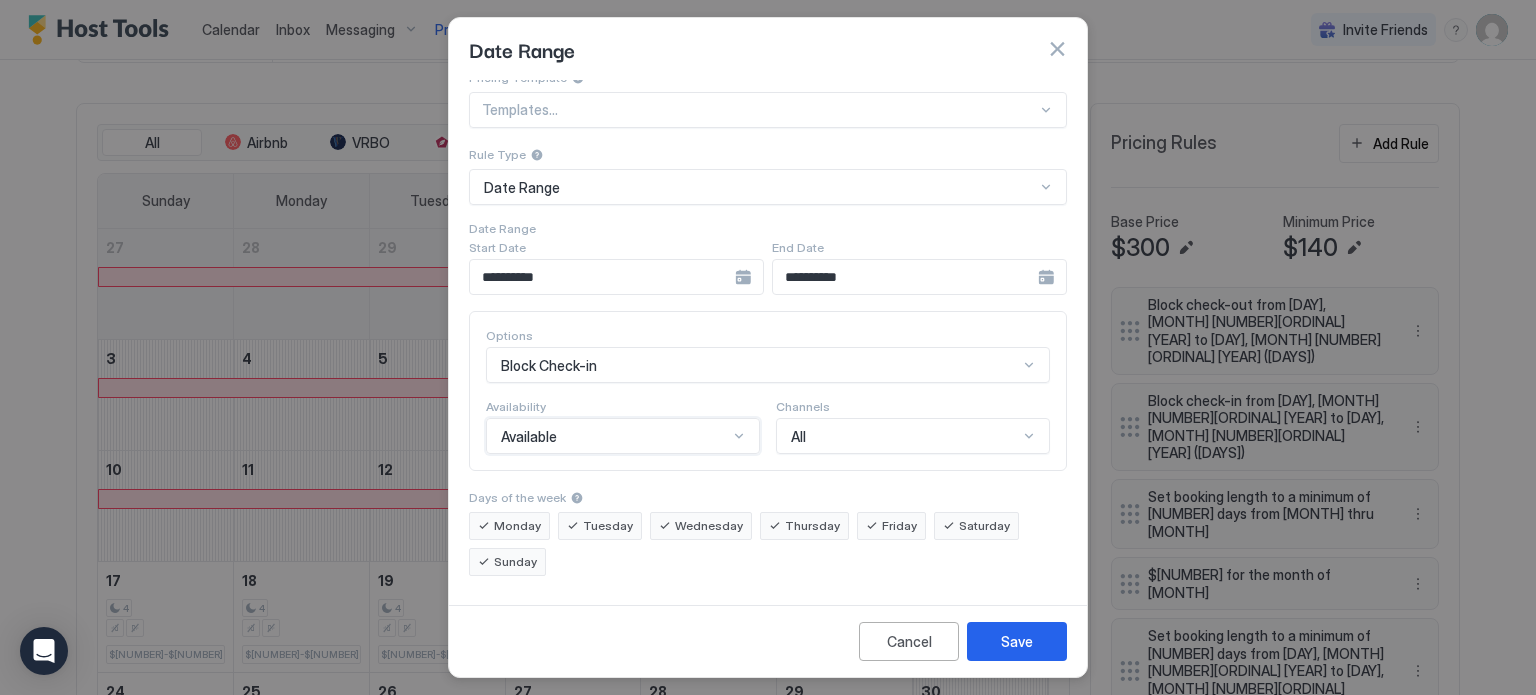 scroll, scrollTop: 8, scrollLeft: 0, axis: vertical 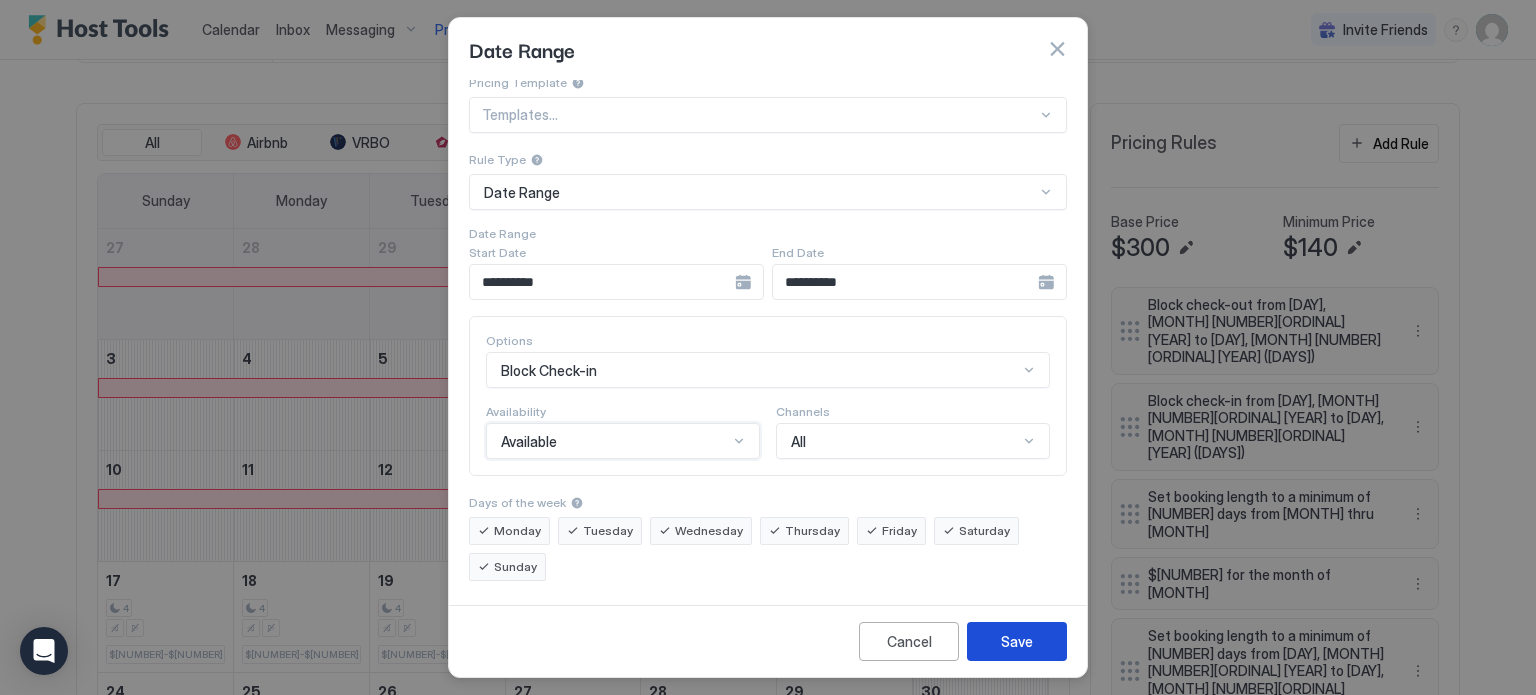 click on "Save" at bounding box center [1017, 641] 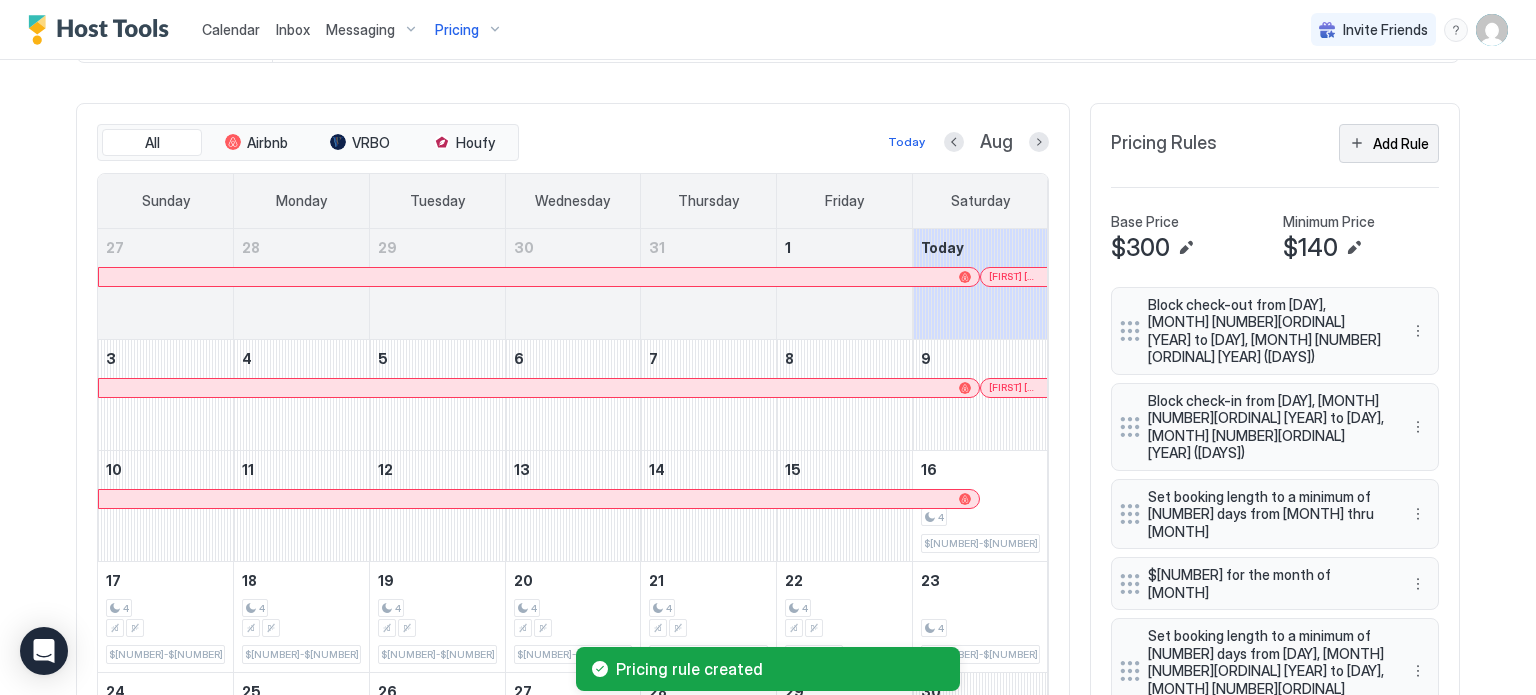click on "Add Rule" at bounding box center (1401, 143) 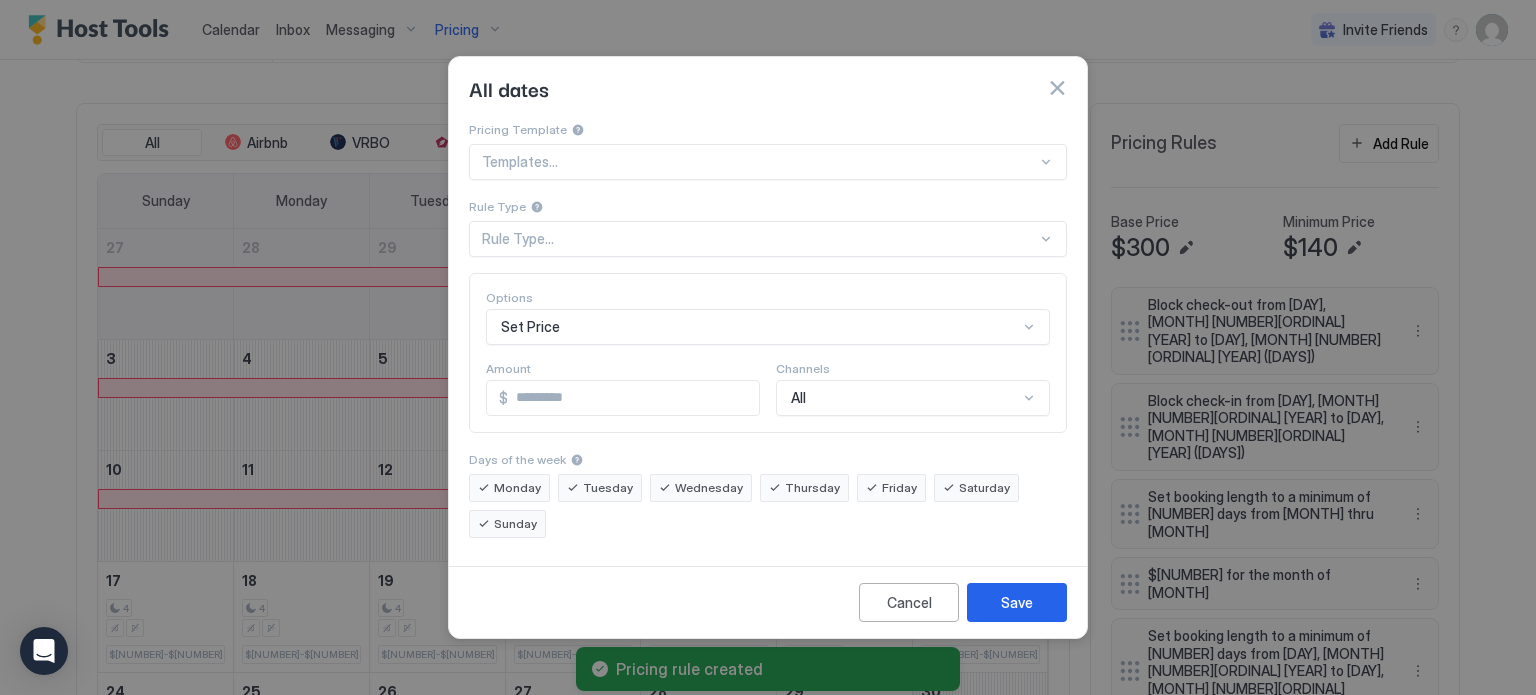 click on "Rule Type..." at bounding box center [759, 239] 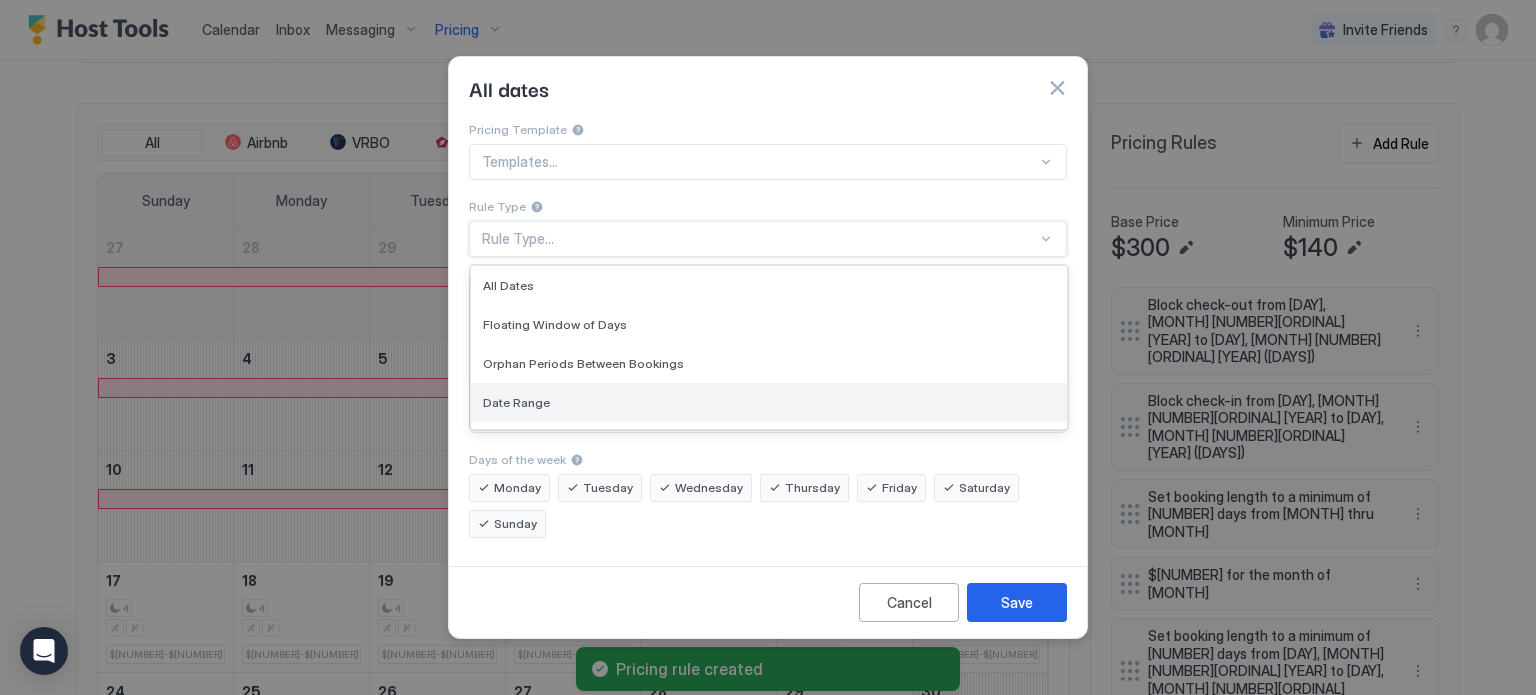 click on "Date Range" at bounding box center [769, 402] 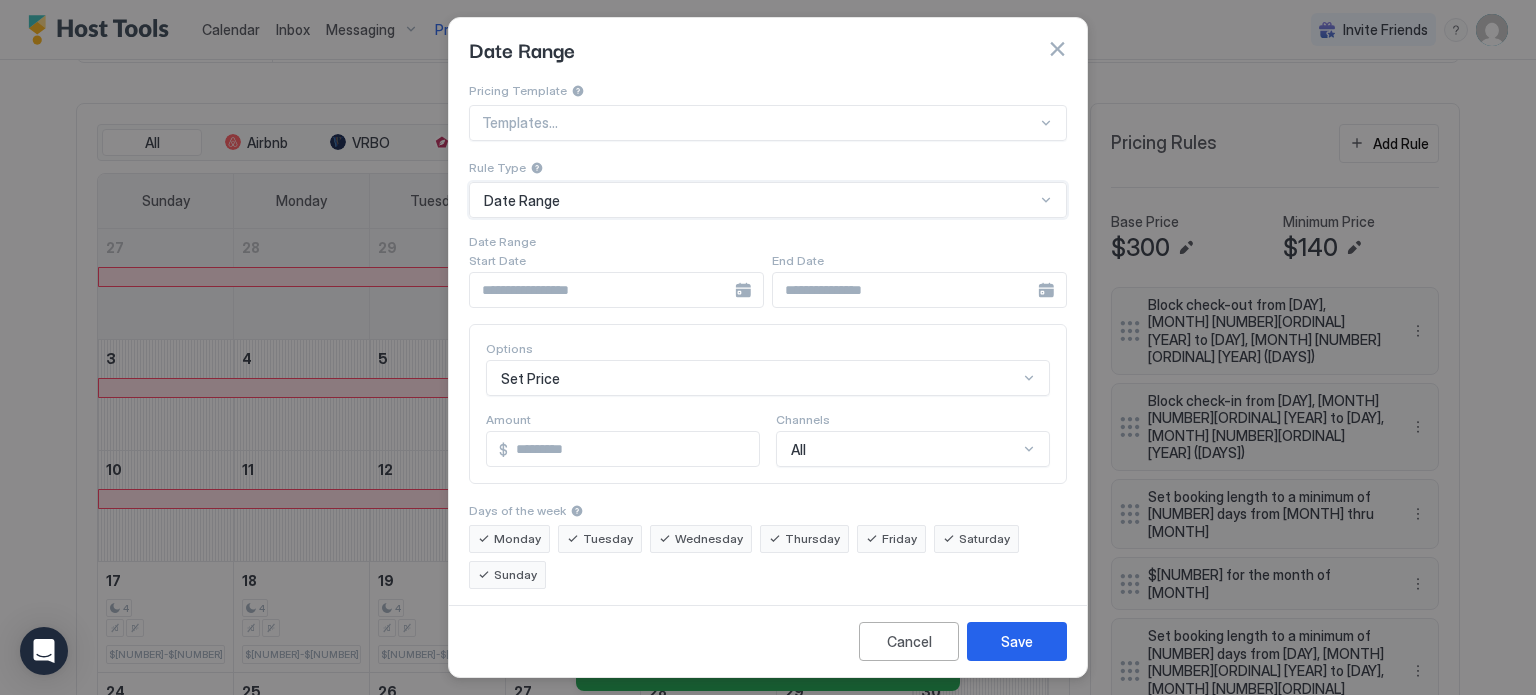 click at bounding box center [602, 290] 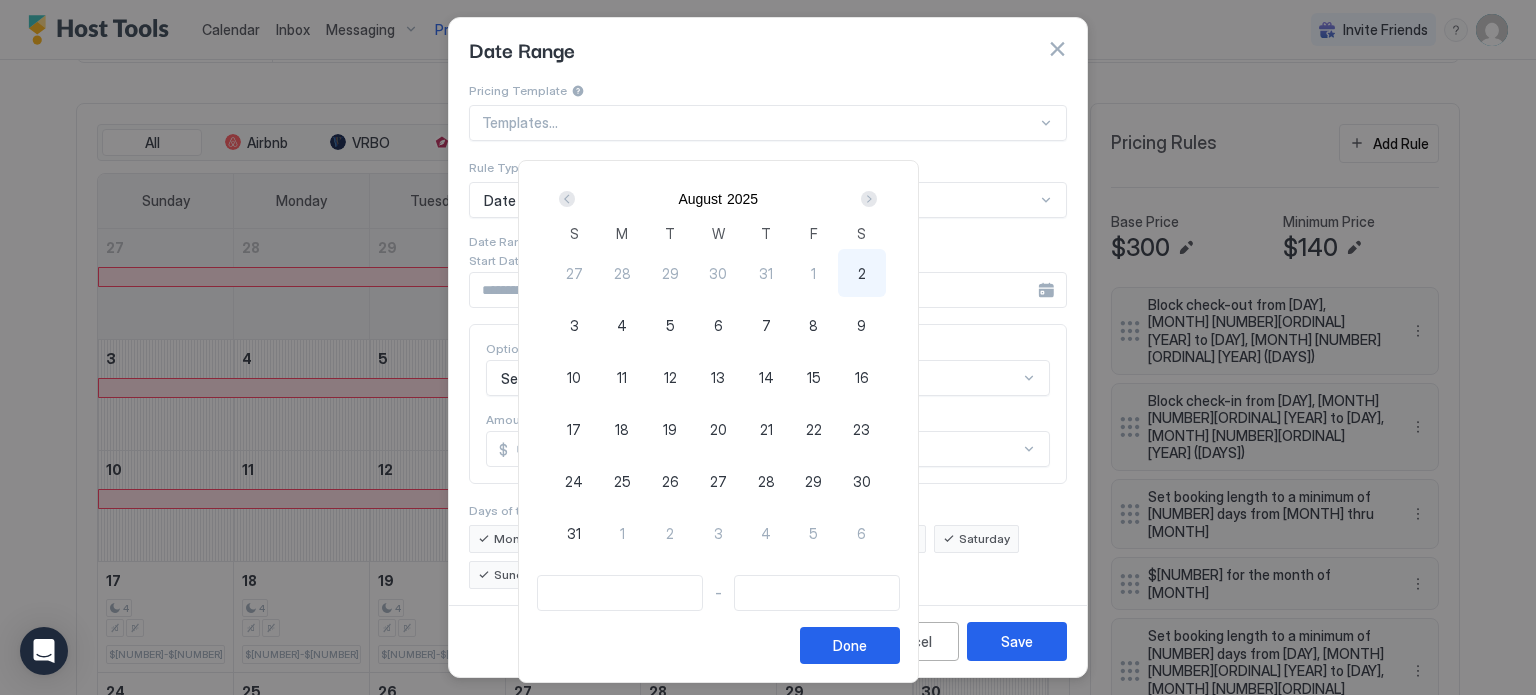 click on "16" at bounding box center [862, 377] 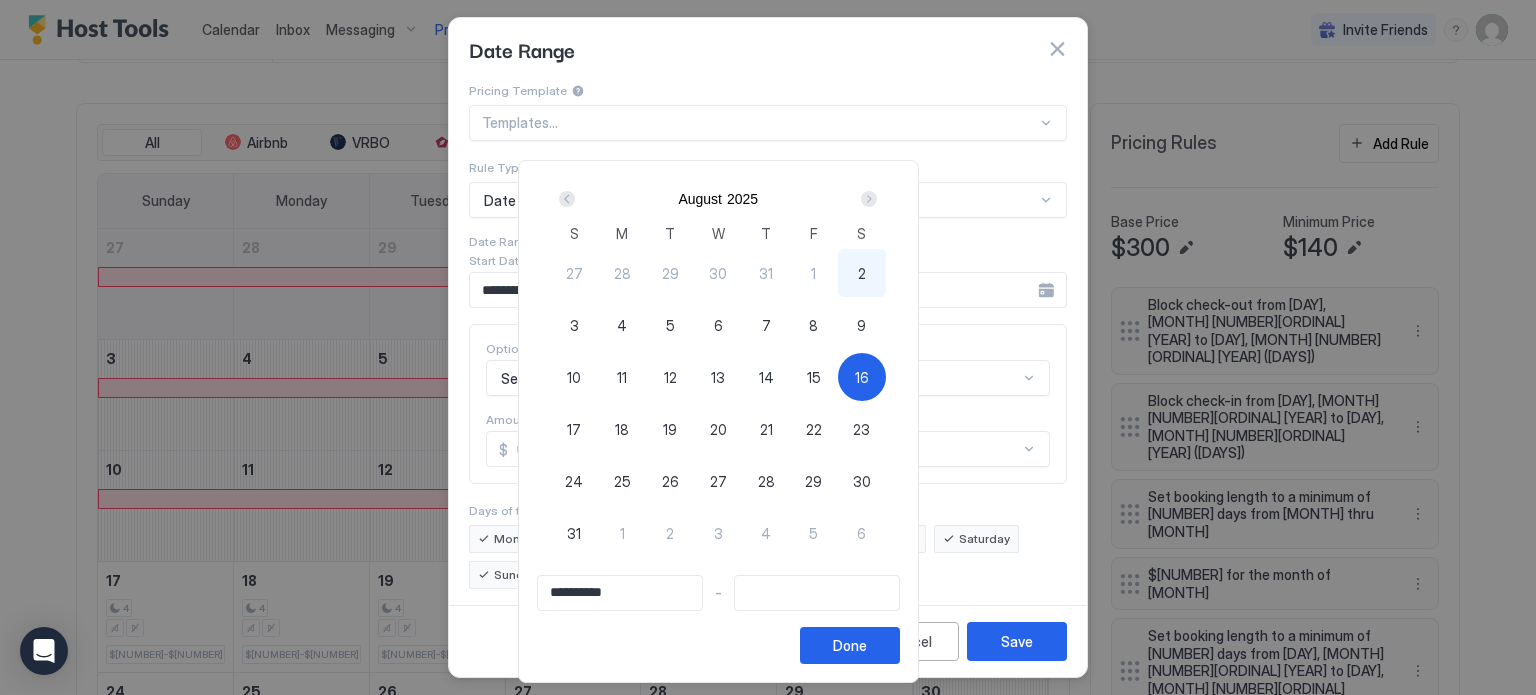 type on "**********" 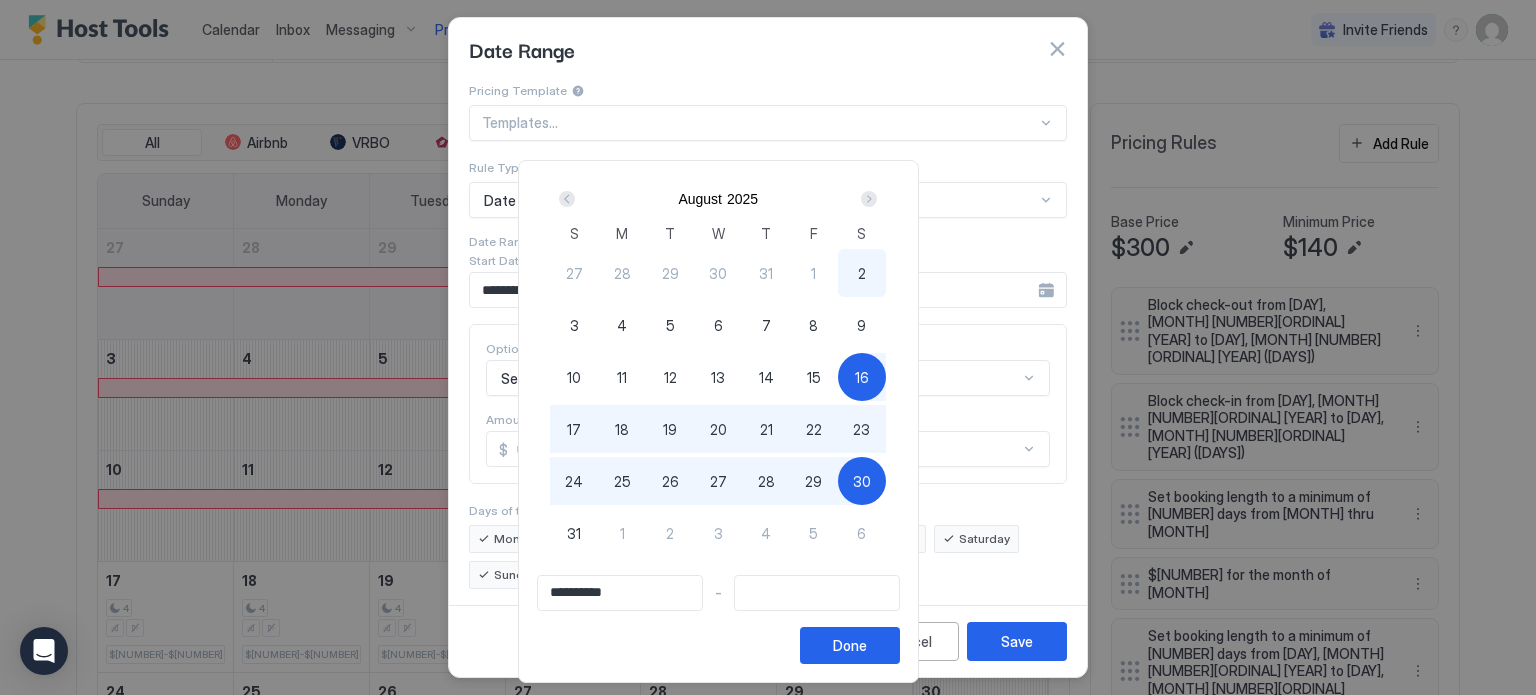 click on "30" at bounding box center [862, 481] 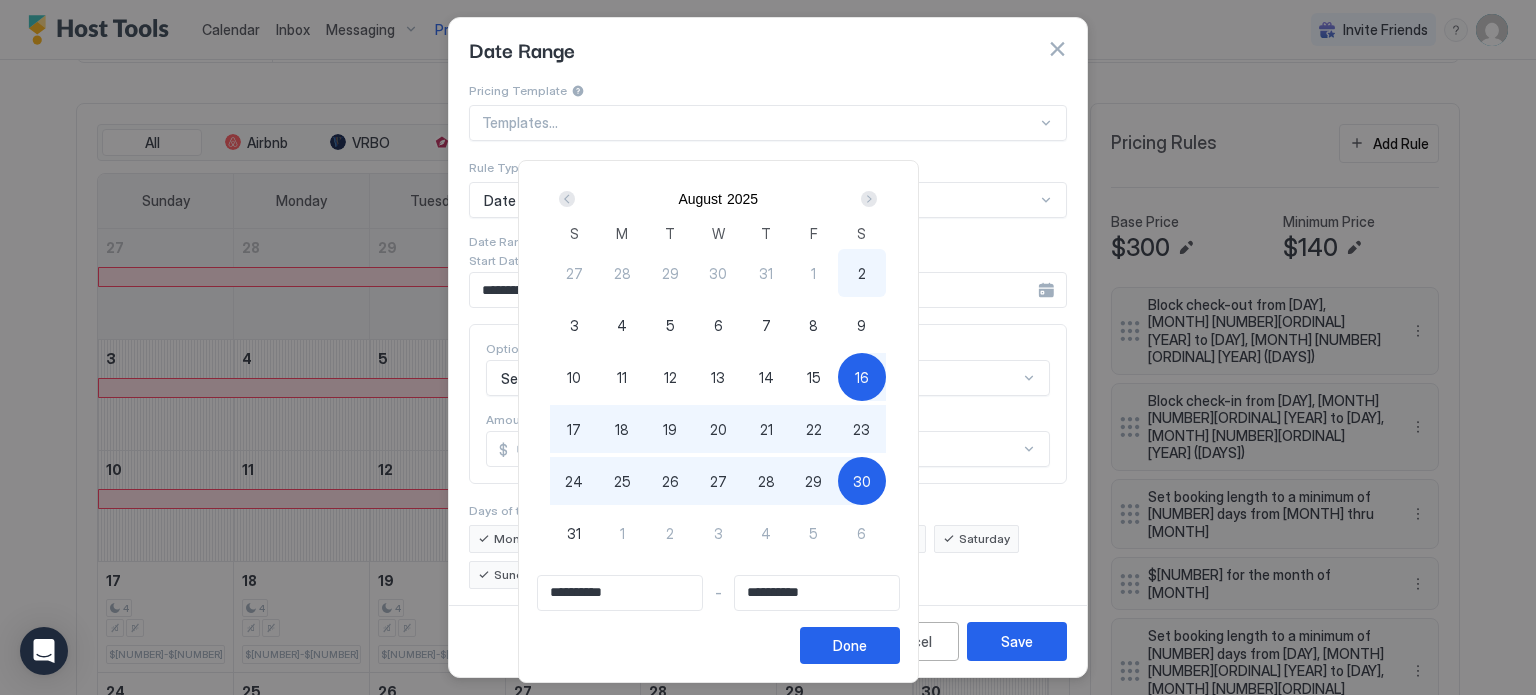 type on "**********" 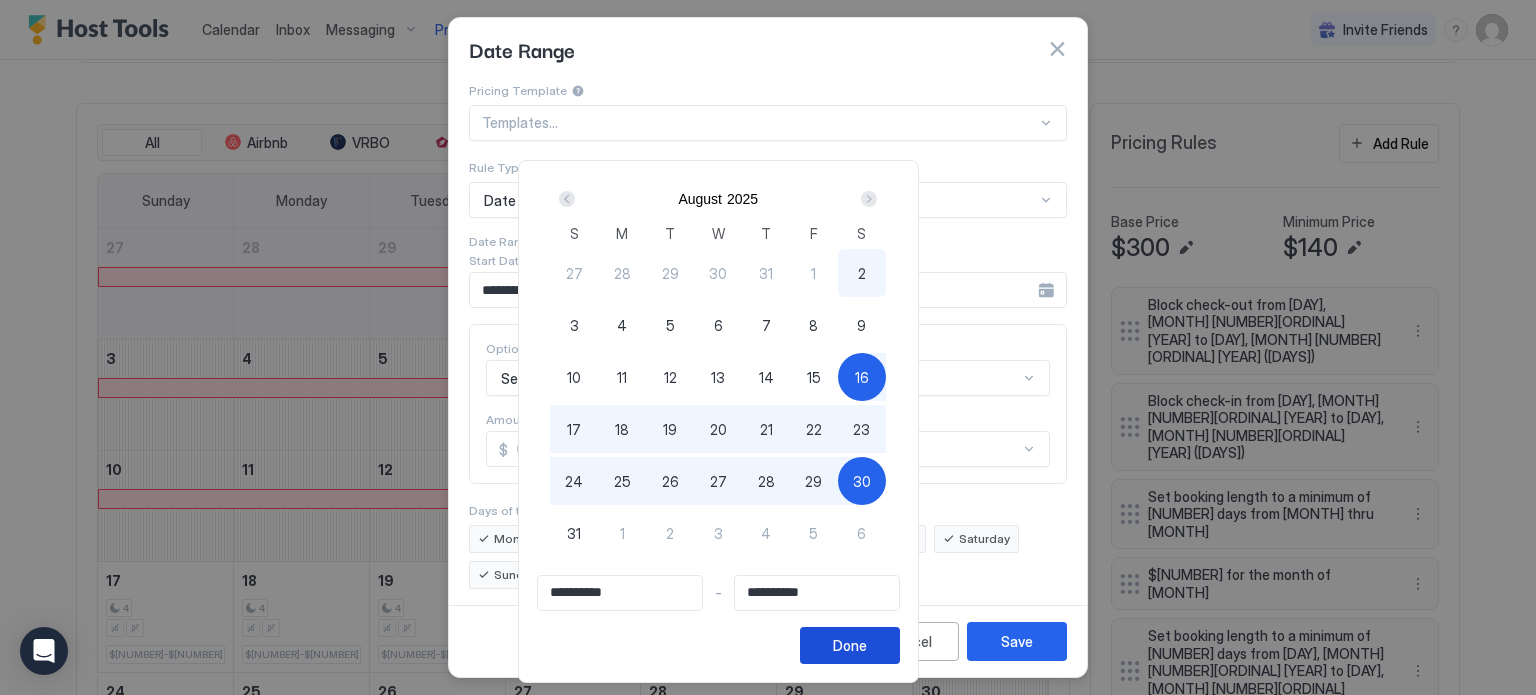 click on "Done" at bounding box center [850, 645] 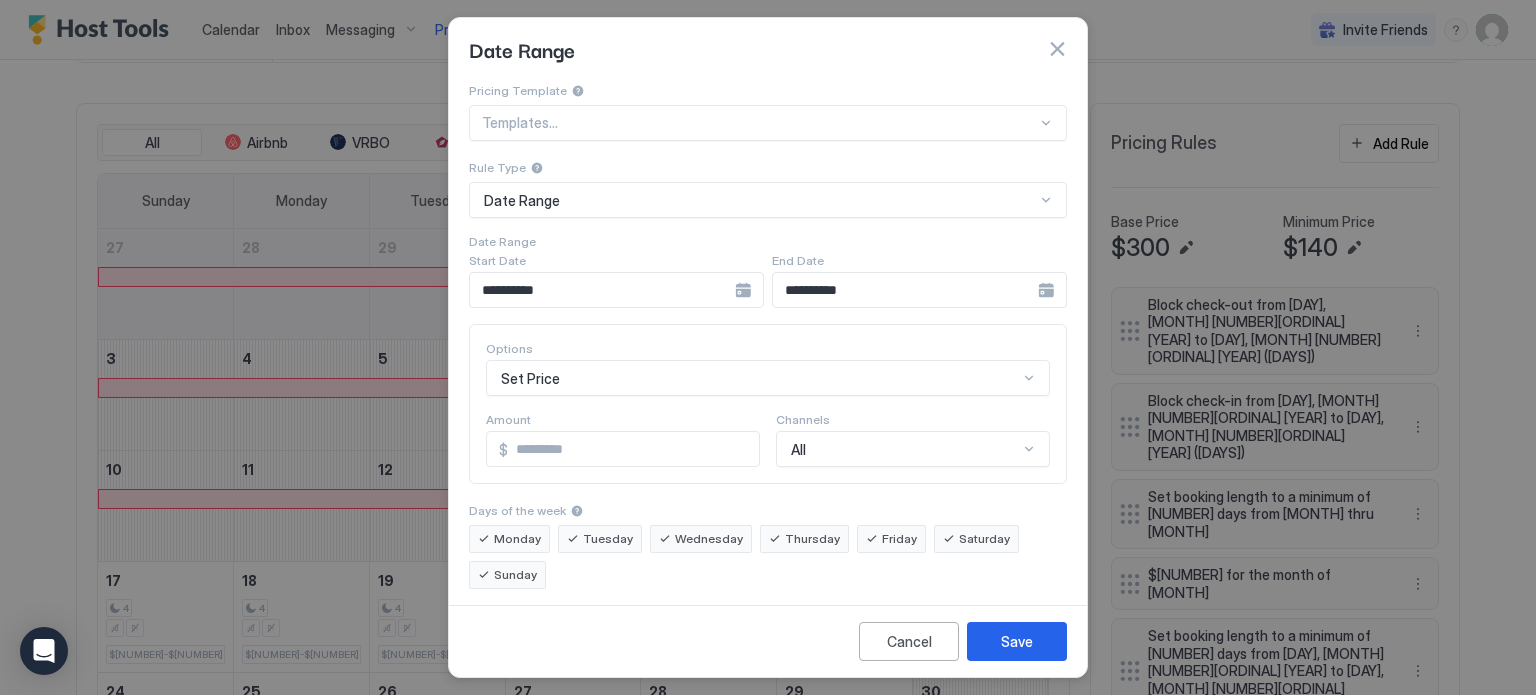click on "Set Price" at bounding box center (768, 378) 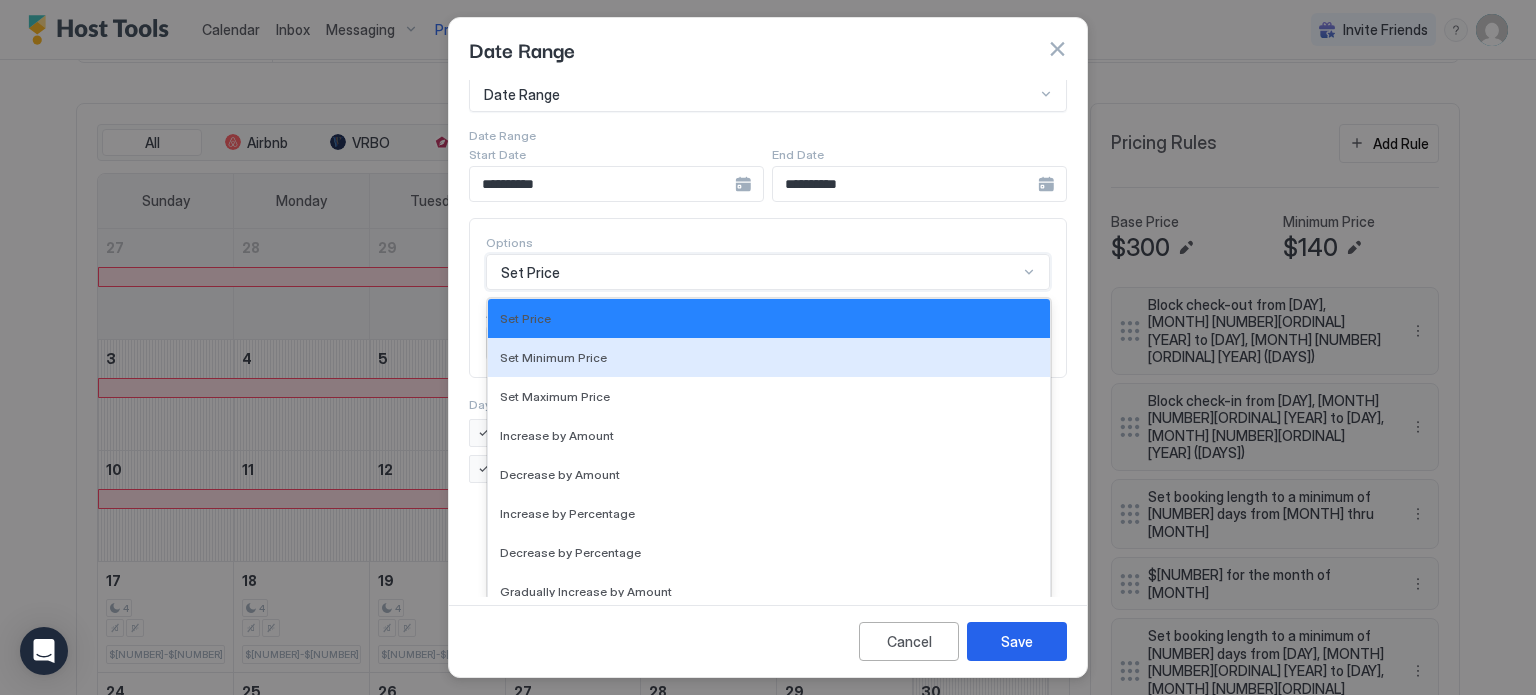 scroll, scrollTop: 363, scrollLeft: 0, axis: vertical 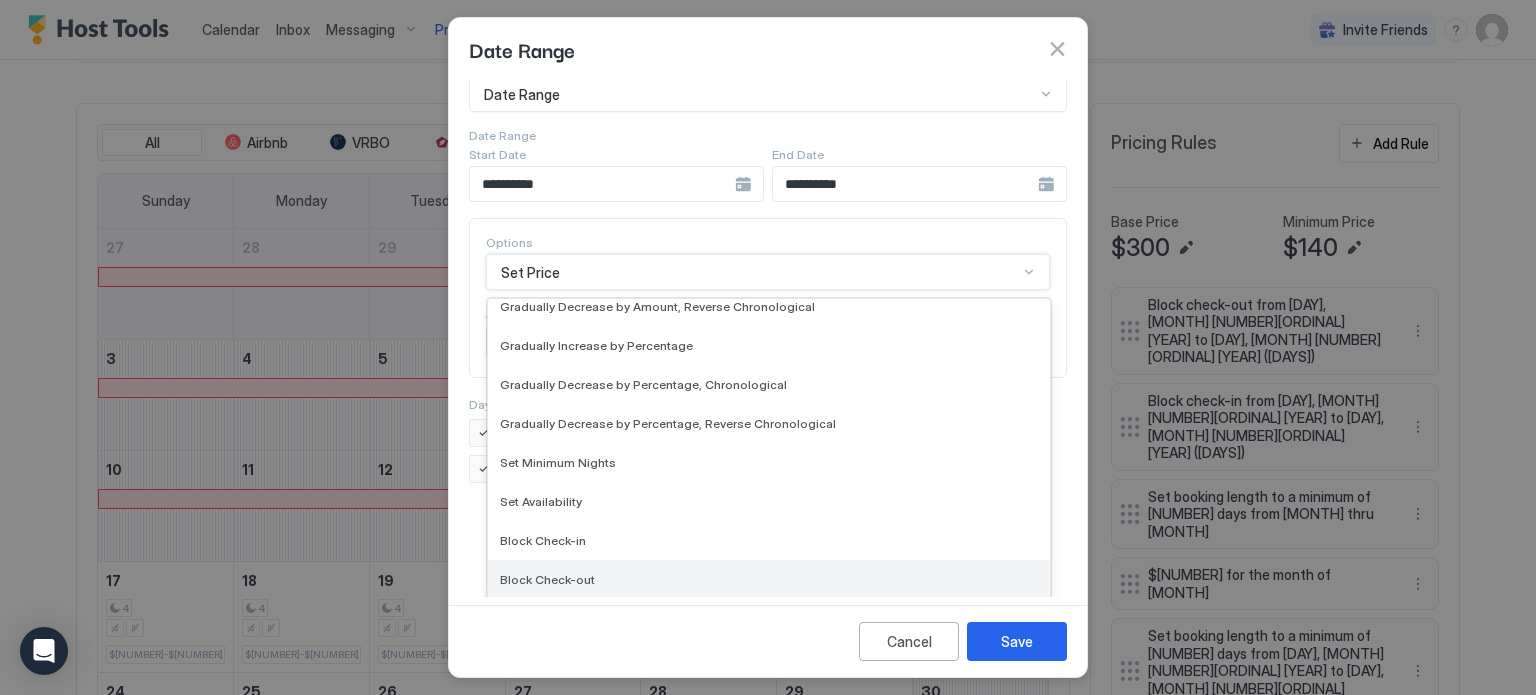 click on "Block Check-out" at bounding box center [769, 579] 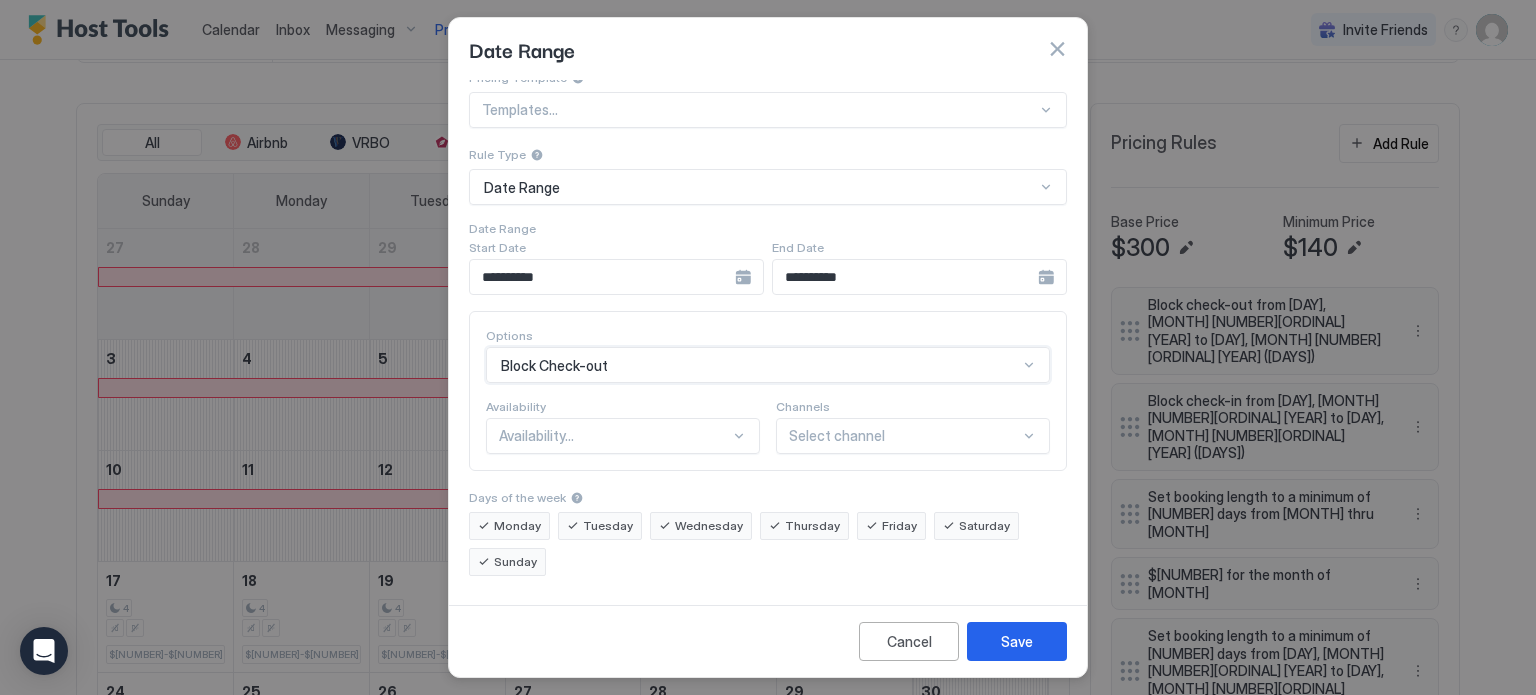 scroll, scrollTop: 8, scrollLeft: 0, axis: vertical 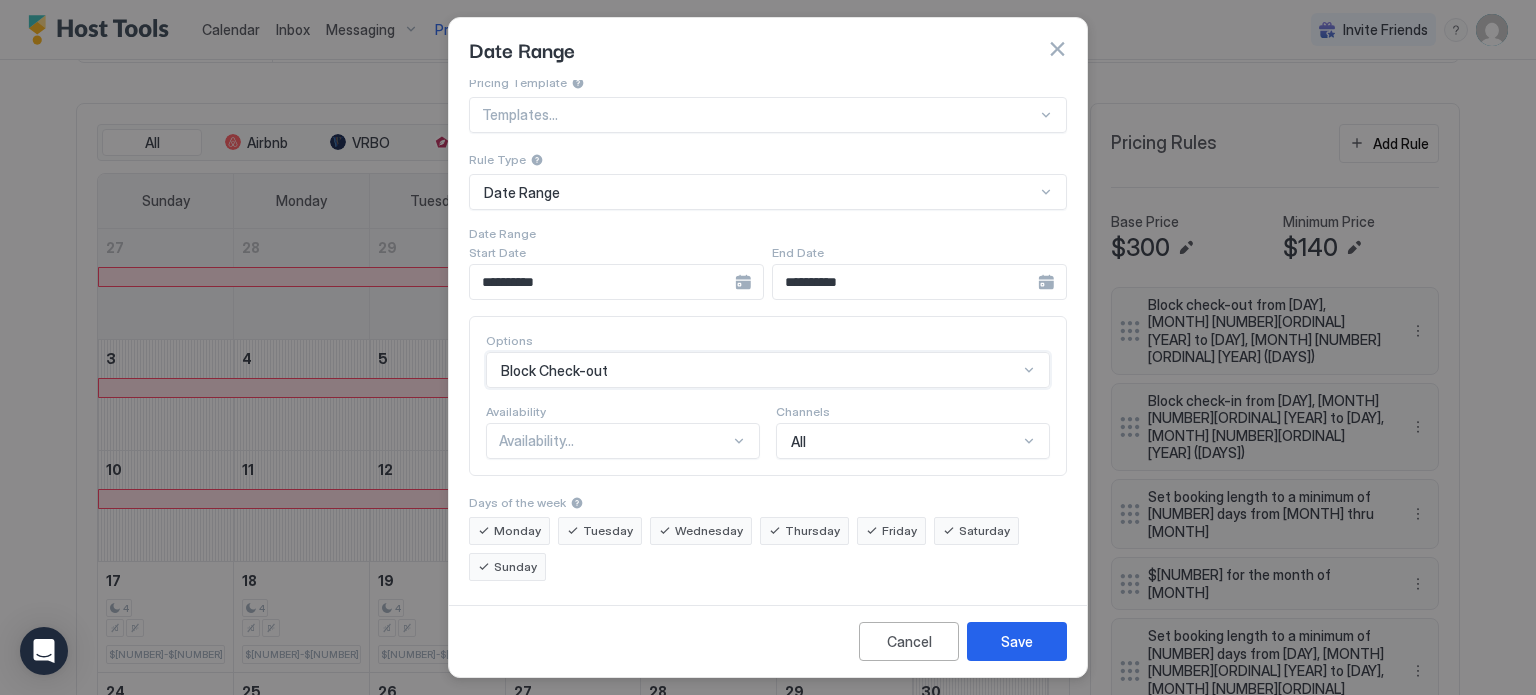 click on "Availability..." at bounding box center (623, 441) 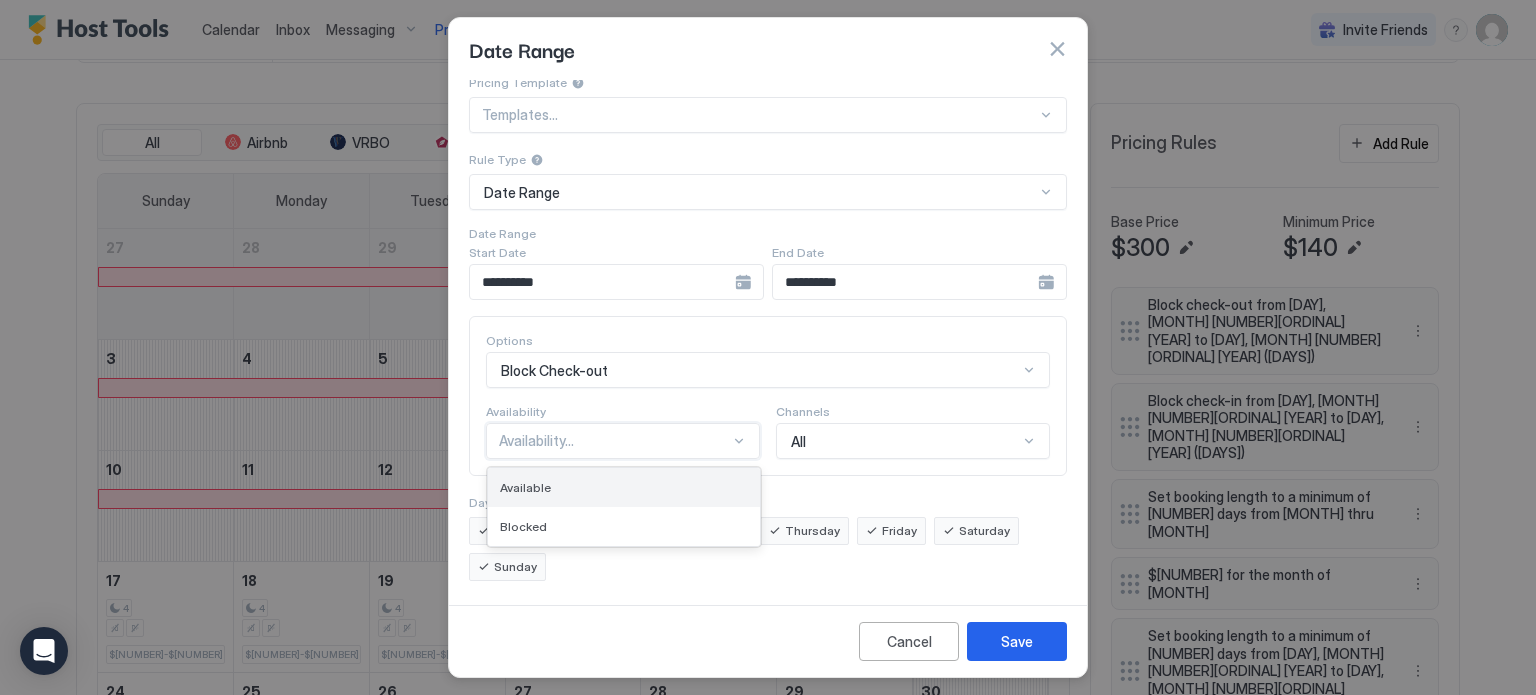 click on "Available" at bounding box center (525, 487) 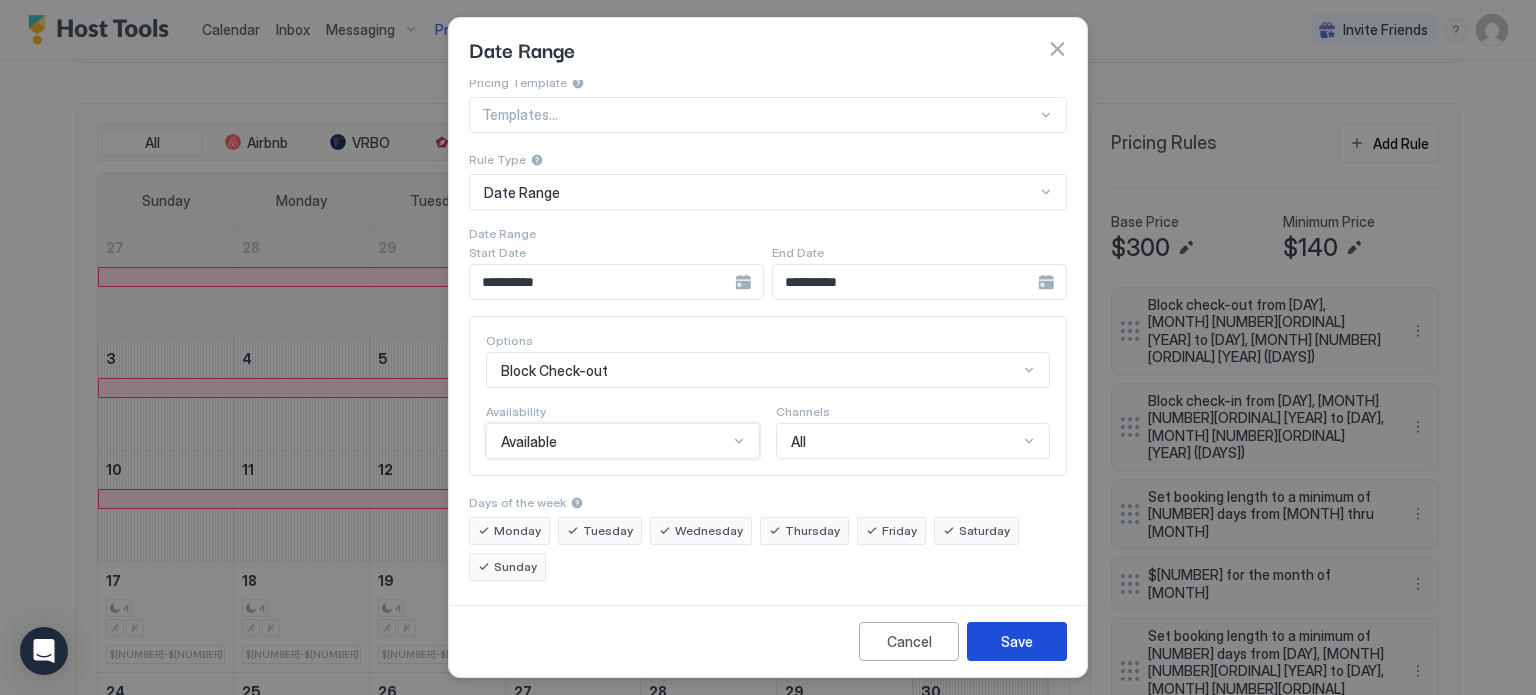 click on "Save" at bounding box center (1017, 641) 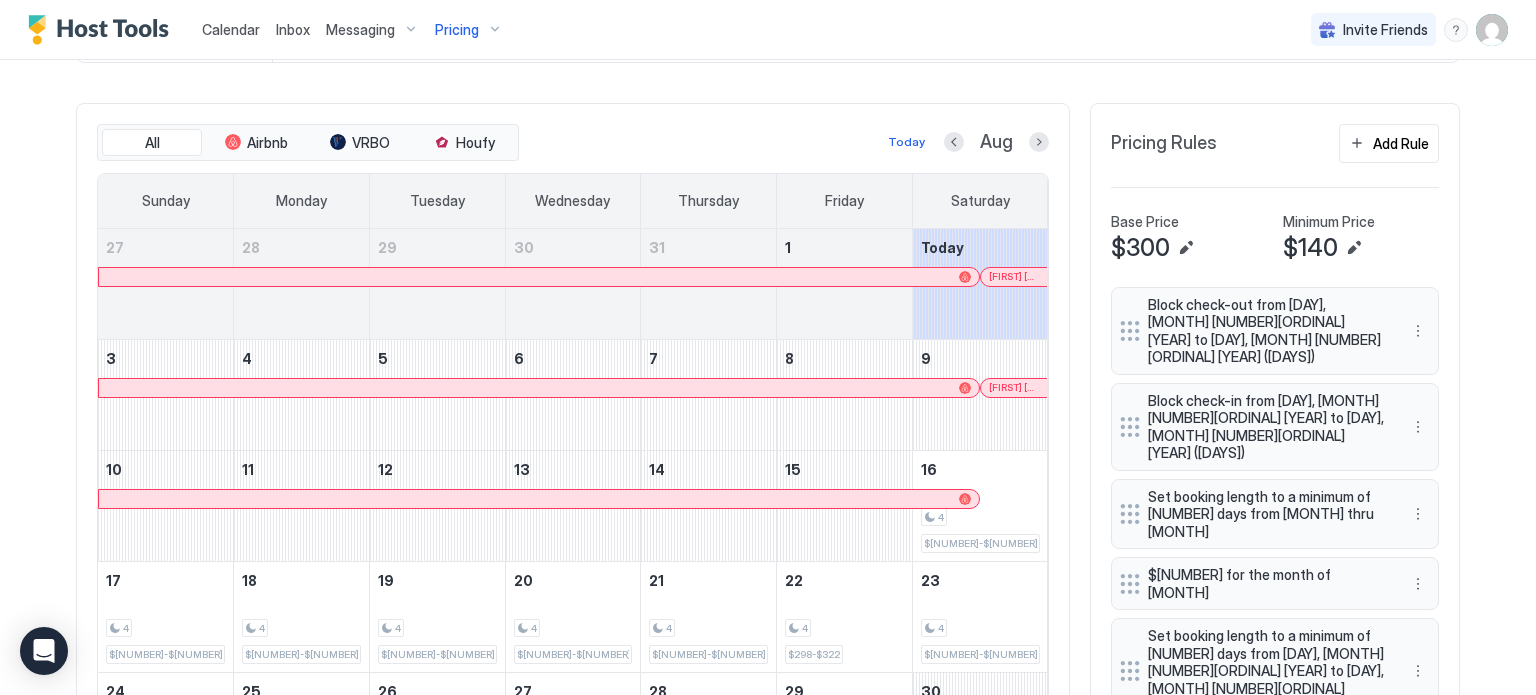 scroll, scrollTop: 830, scrollLeft: 0, axis: vertical 